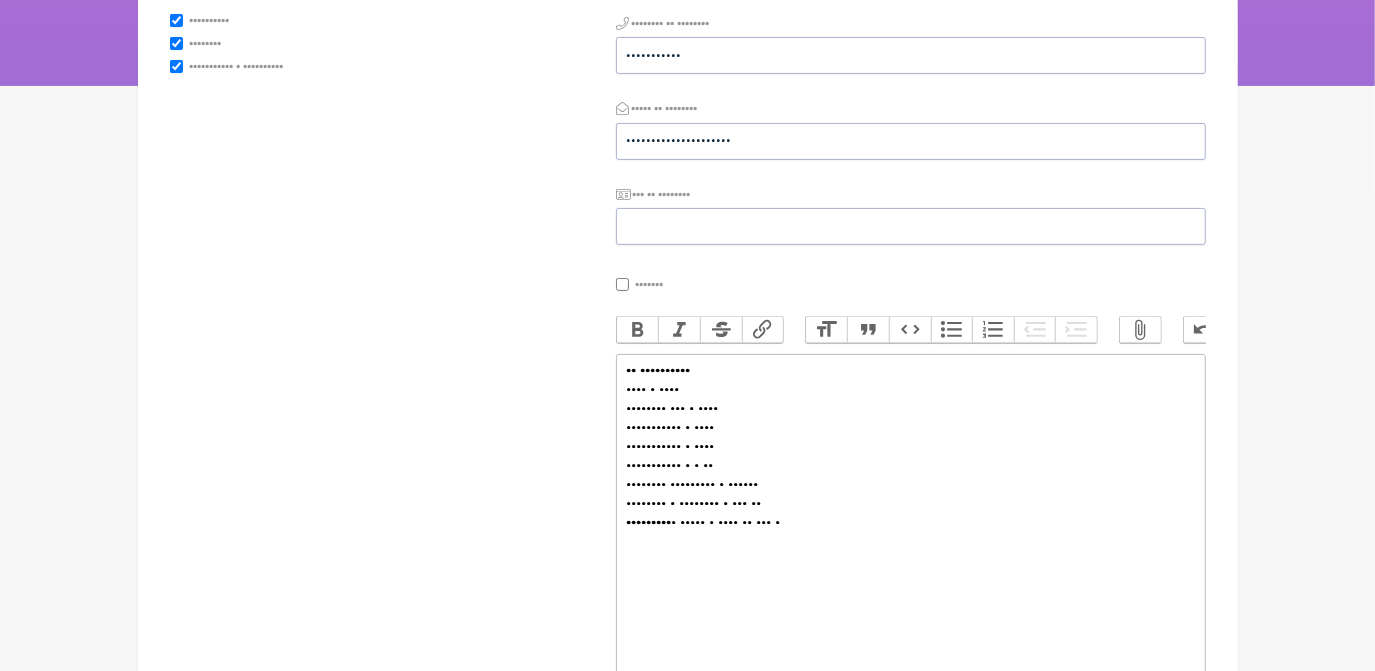 scroll, scrollTop: 363, scrollLeft: 0, axis: vertical 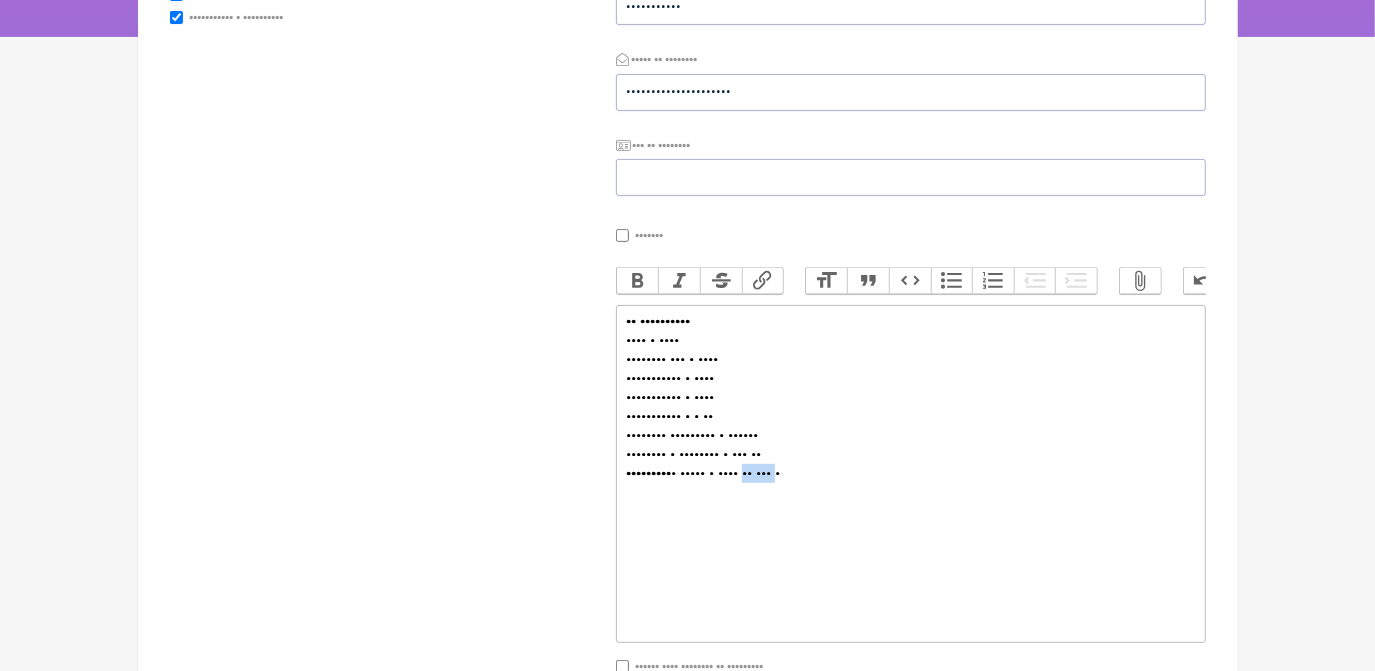 drag, startPoint x: 856, startPoint y: 497, endPoint x: 805, endPoint y: 496, distance: 51.009804 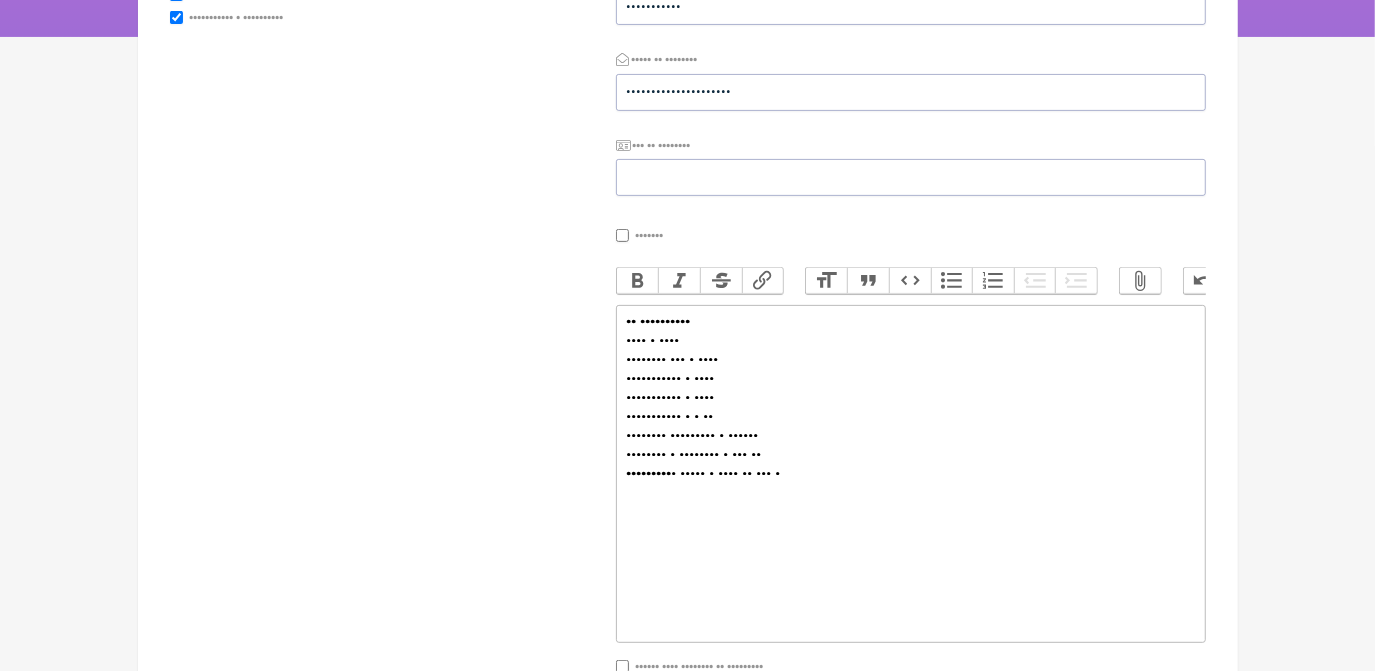 click on "•••••••• ••••••••• • •••••• •••••••• • •••••••• • ••• •• ••••••••• • ••••• • •••• •• ••• •" at bounding box center [910, 511] 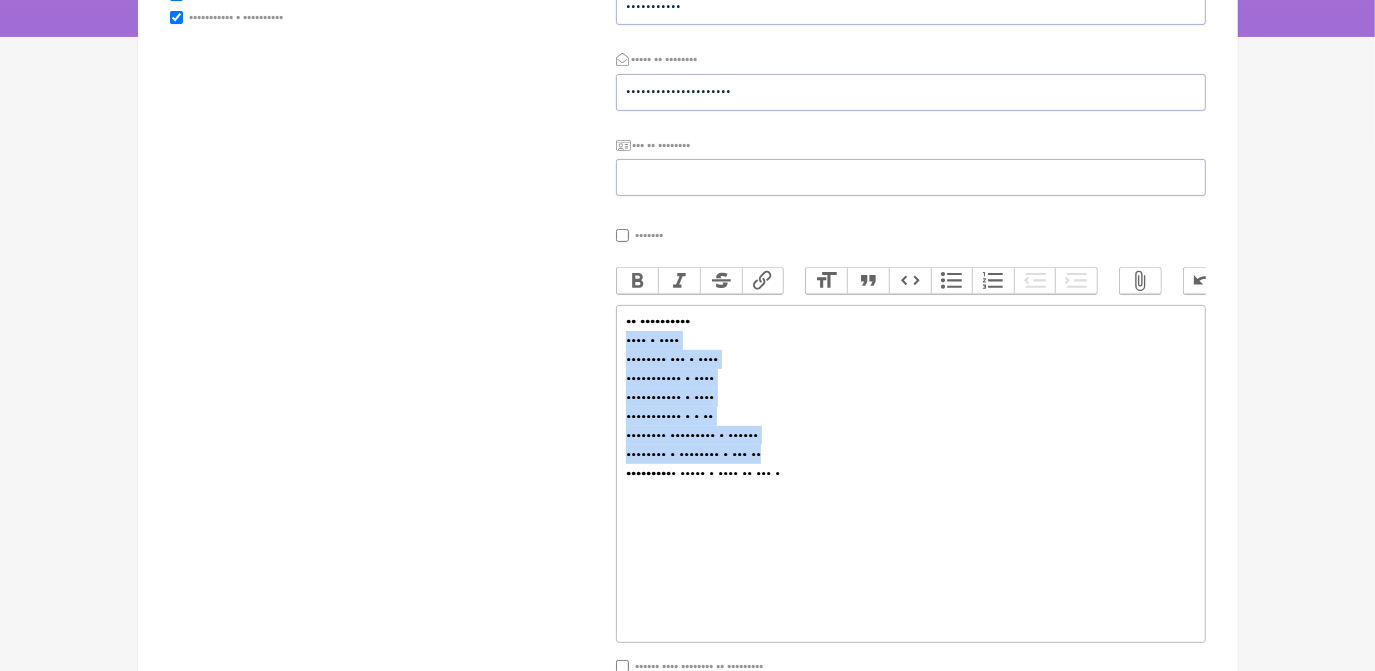 drag, startPoint x: 623, startPoint y: 358, endPoint x: 859, endPoint y: 477, distance: 264.30475 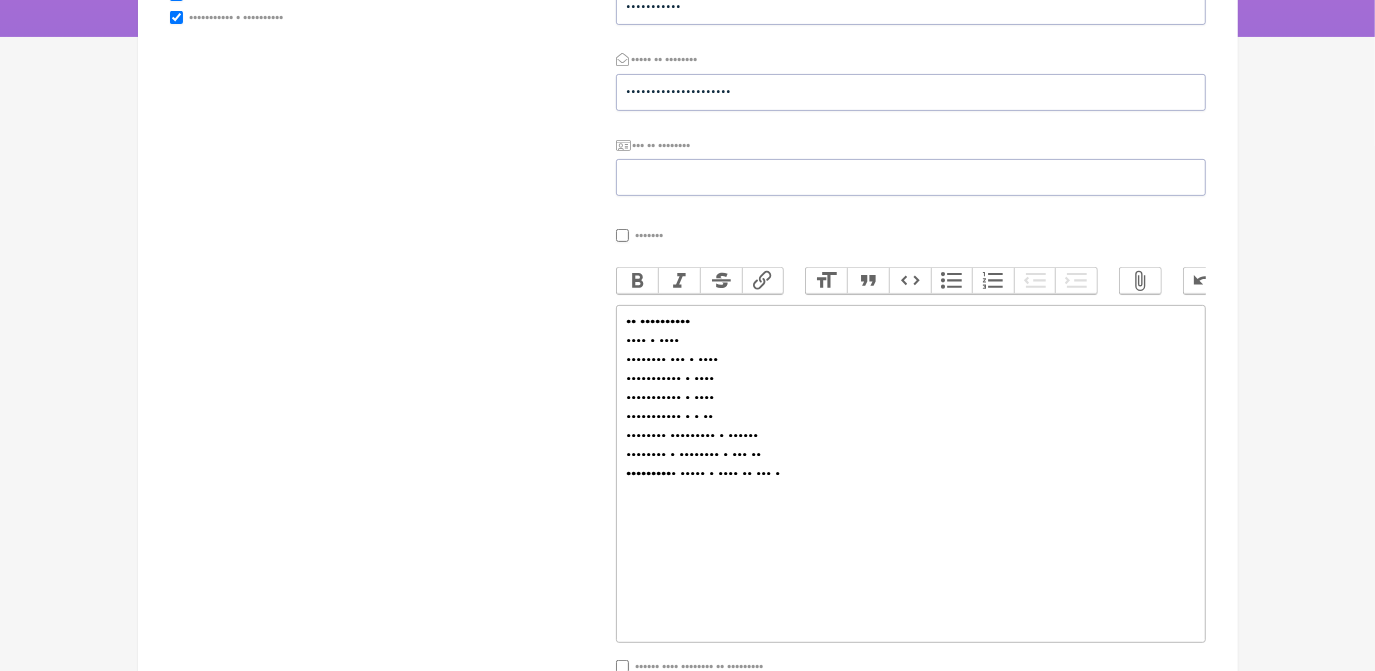 click on "•••••••• ••••••••• • •••••• •••••••• • •••••••• • ••• •• ••••••••• • ••••• • •••• •• ••• •" at bounding box center [910, 511] 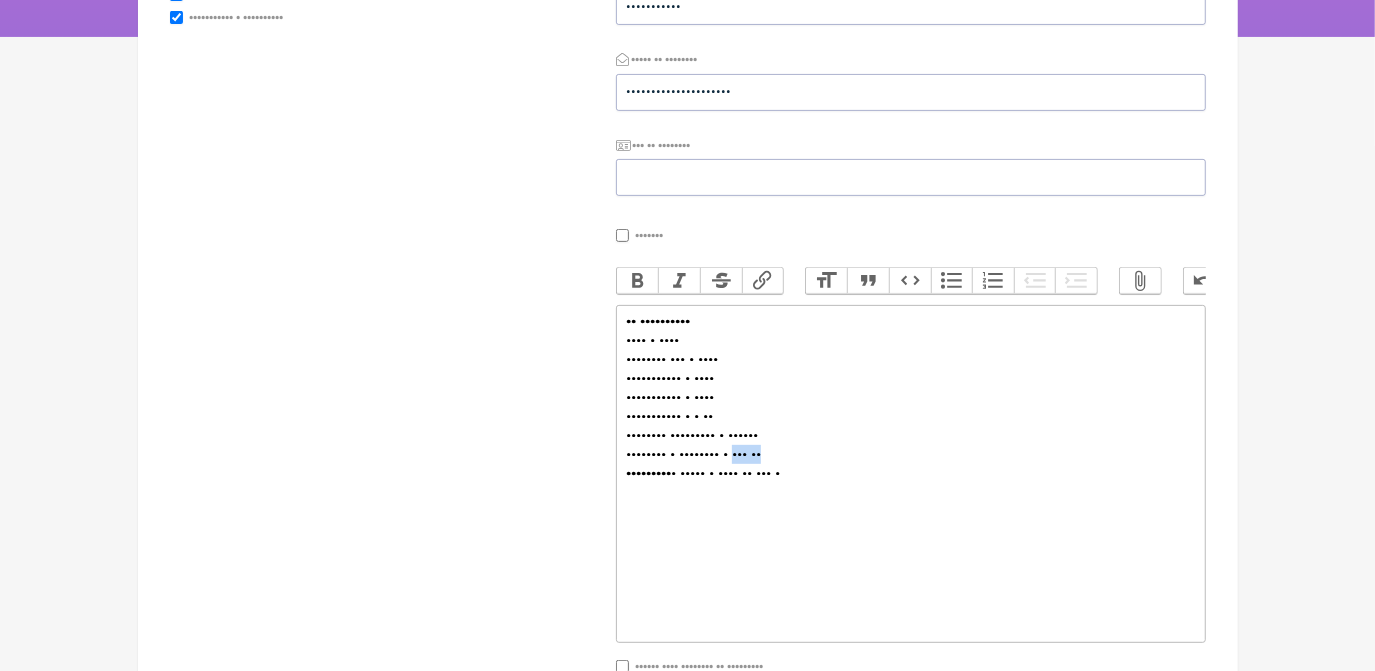 drag, startPoint x: 840, startPoint y: 476, endPoint x: 776, endPoint y: 475, distance: 64.00781 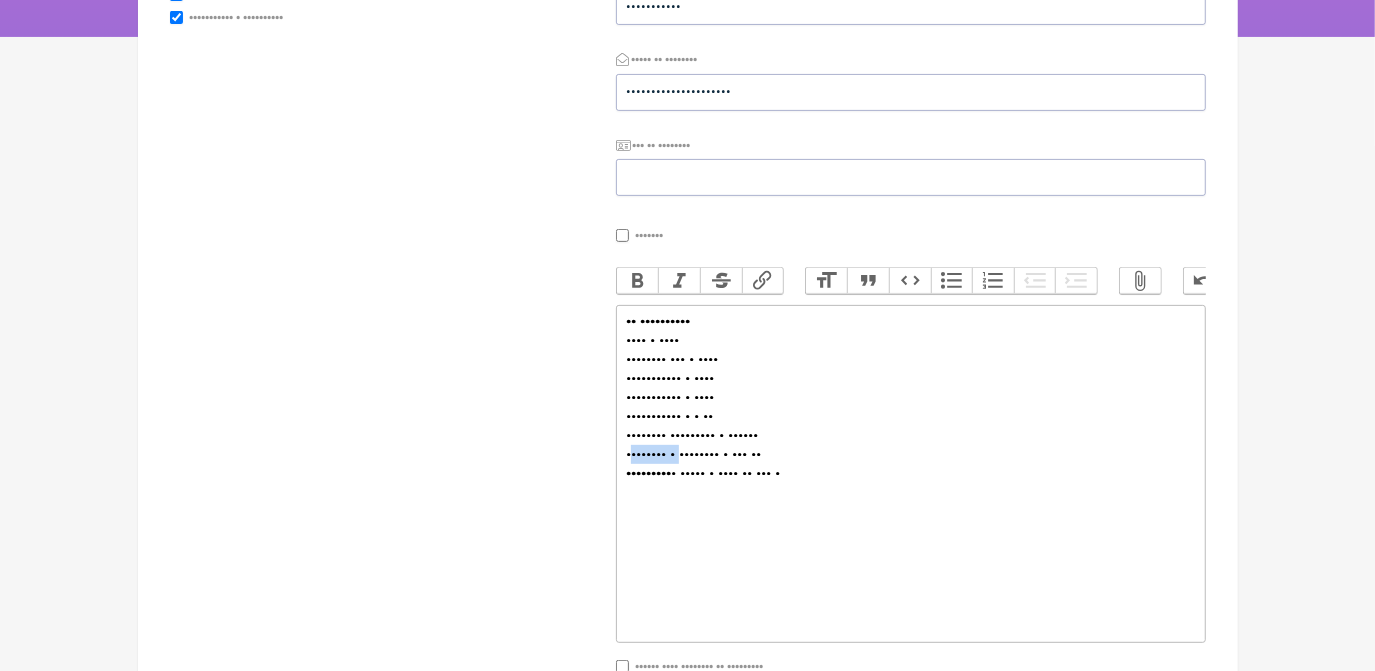 drag, startPoint x: 678, startPoint y: 476, endPoint x: 635, endPoint y: 474, distance: 43.046486 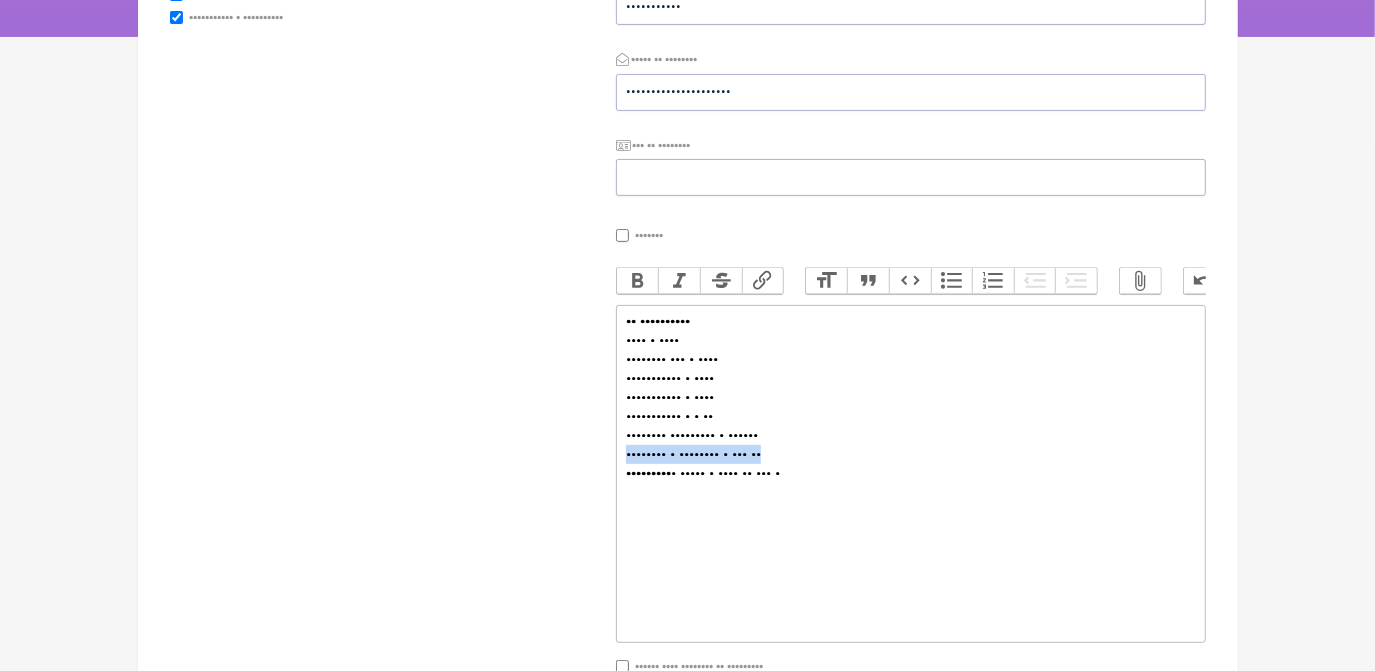 drag, startPoint x: 628, startPoint y: 477, endPoint x: 846, endPoint y: 467, distance: 218.22923 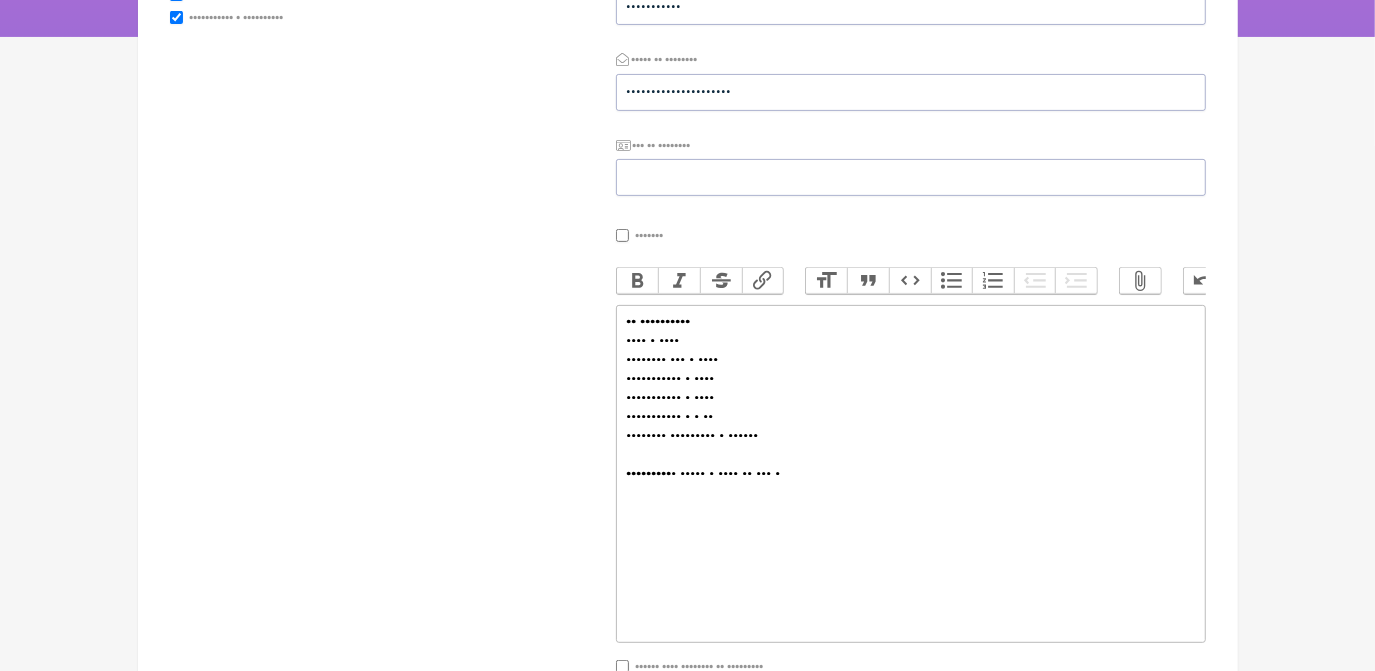 click on "•••••••• ••••••••• • •••••• ••••••••• • ••••• • •••• •• ••• •" at bounding box center (910, 511) 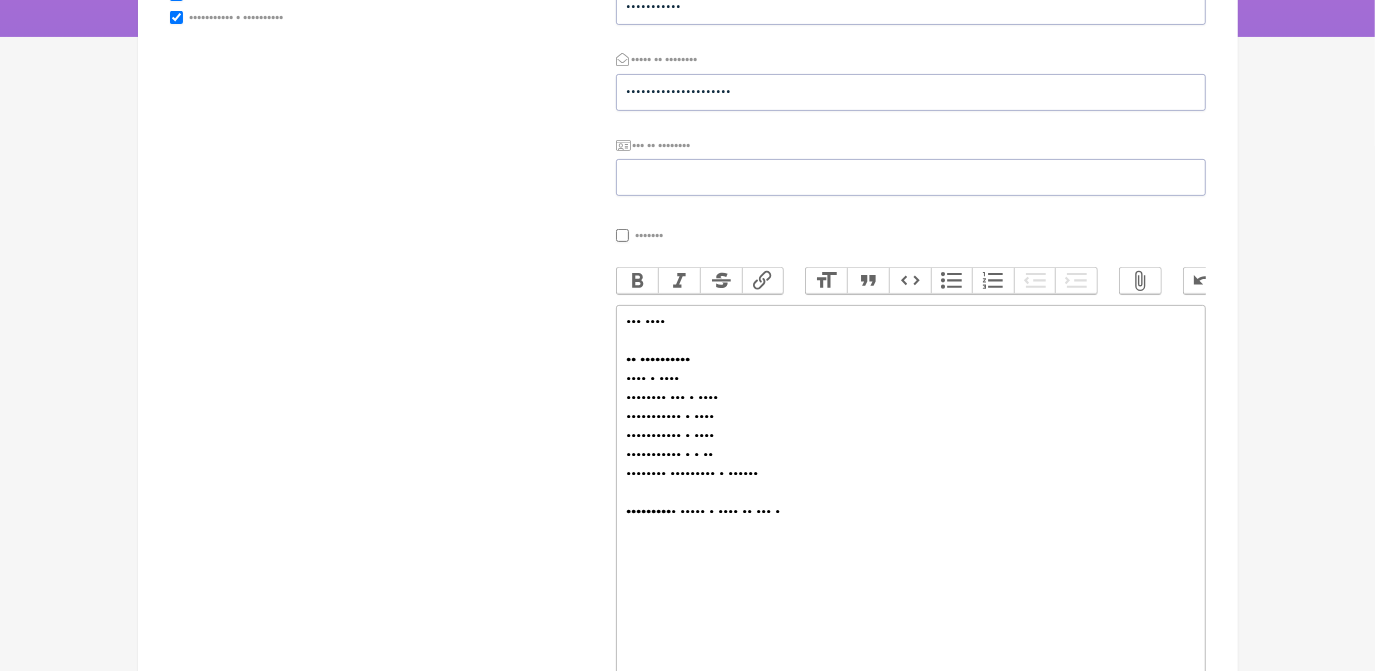 click on "•••••••• ••••••••• • •••••• ••••••••• • ••••• • •••• •• ••• •" at bounding box center (910, 549) 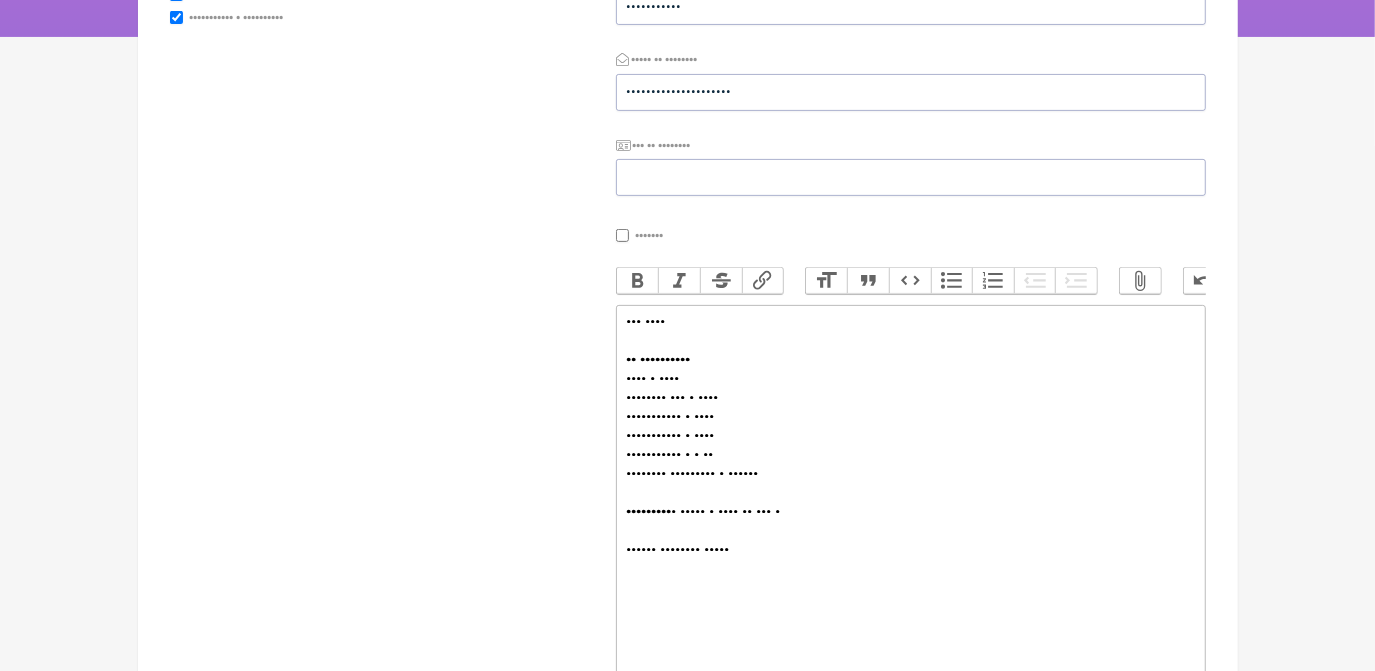 paste on "••••• •••••••••••••" 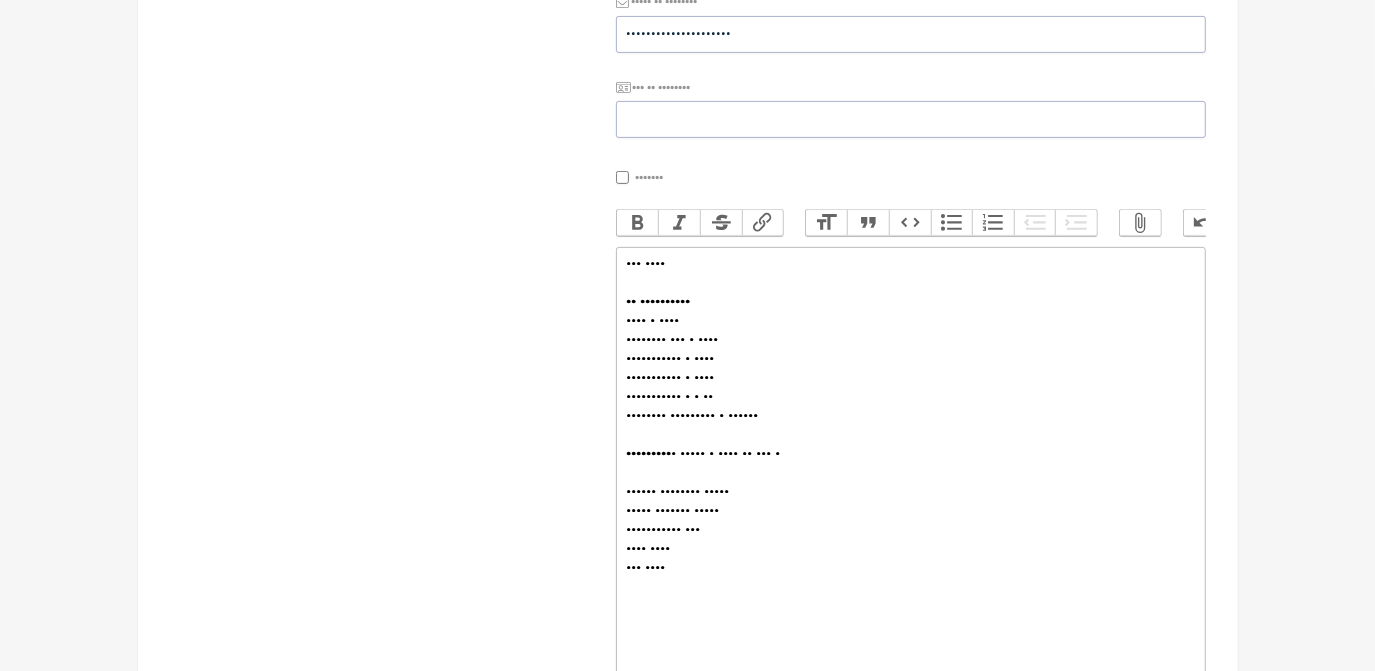scroll, scrollTop: 465, scrollLeft: 0, axis: vertical 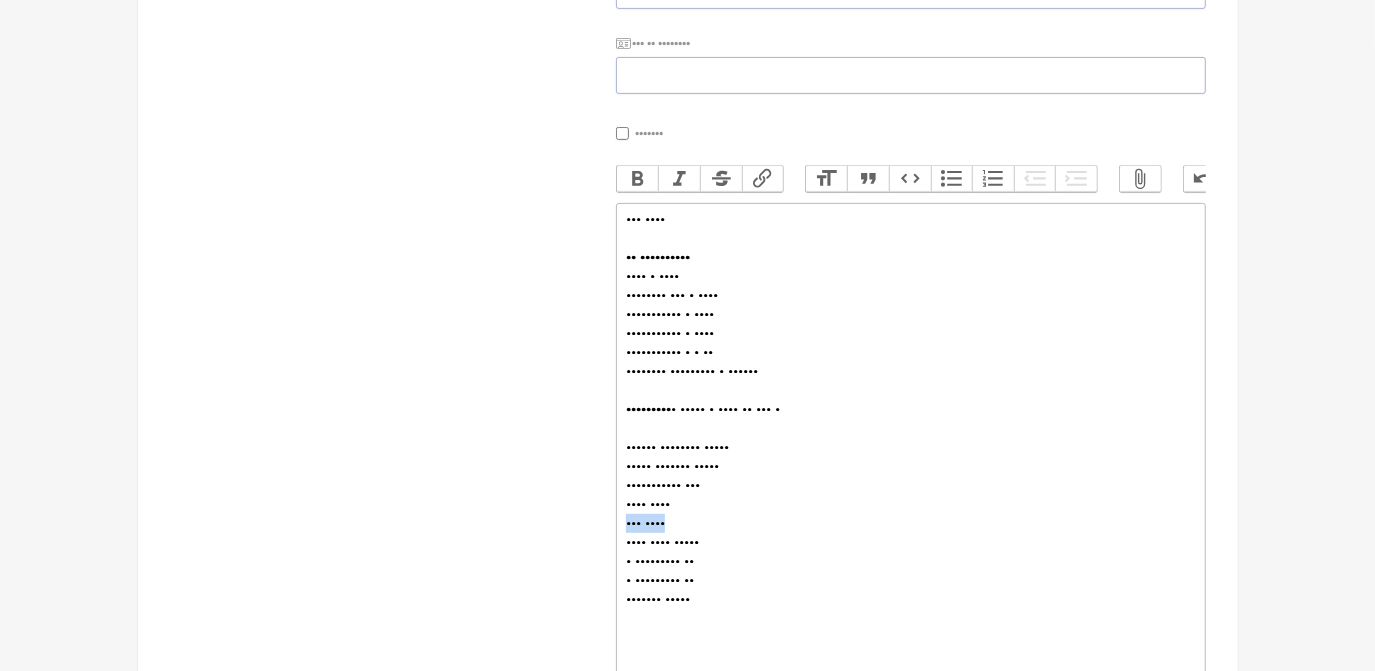 drag, startPoint x: 626, startPoint y: 550, endPoint x: 705, endPoint y: 550, distance: 79 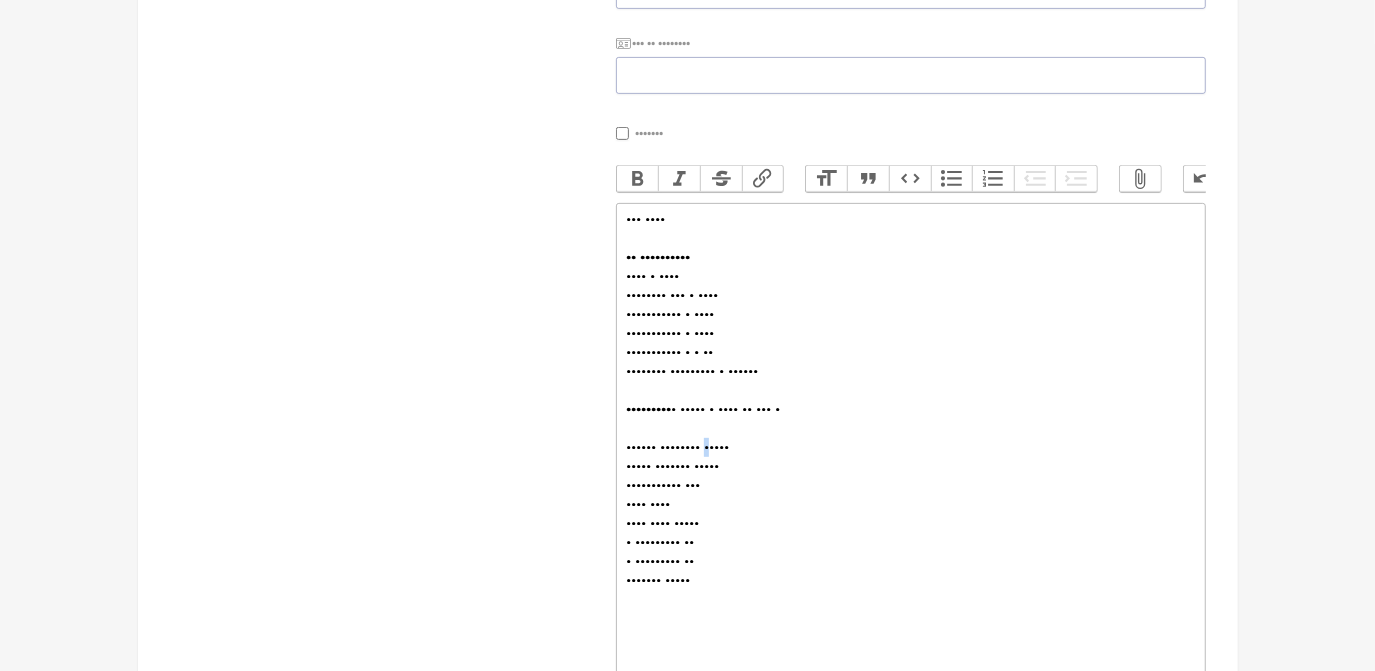 click on "•••••••• ••••••••• • •••••• ••••••••• • ••••• • •••• •• ••• • •••••• •••••••• ••••• ••••• ••••••• ••••• ••••••••••• ••• •••• •••• •••• •••• ••••• • ••••••••• •• • ••••••••• •• ••••••• •••••" at bounding box center (910, 514) 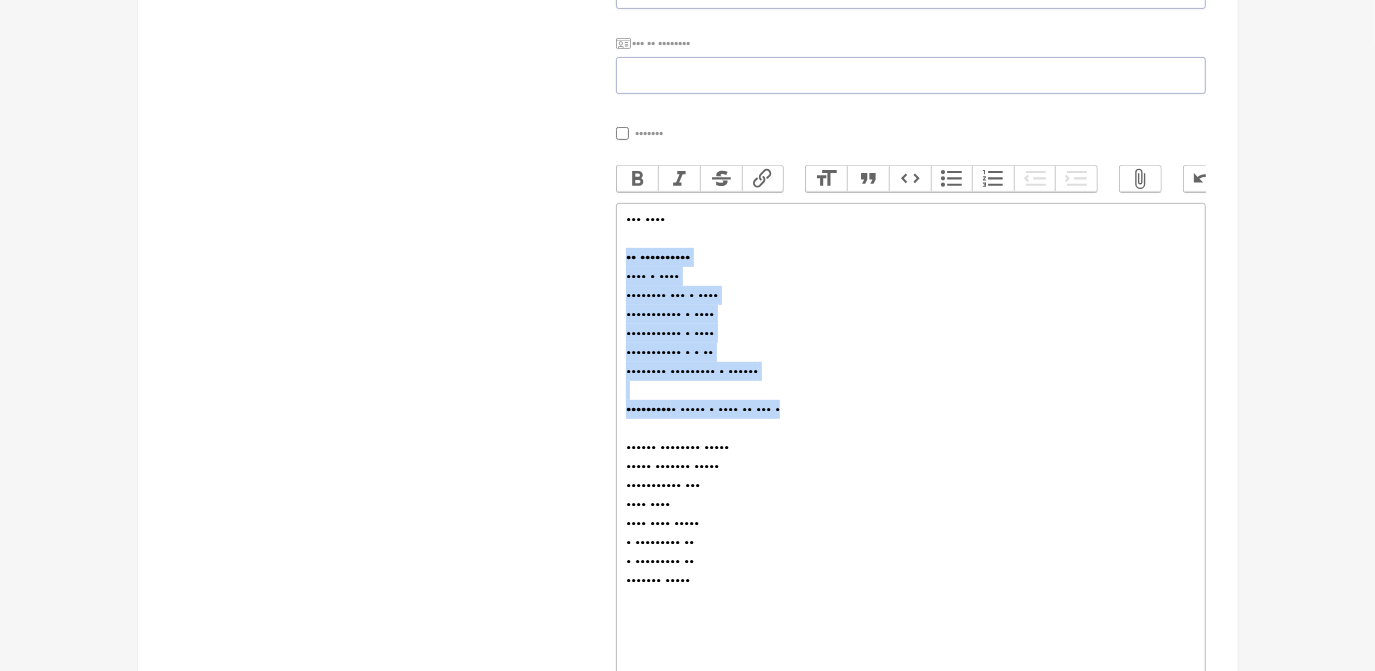 drag, startPoint x: 864, startPoint y: 433, endPoint x: 609, endPoint y: 270, distance: 302.64502 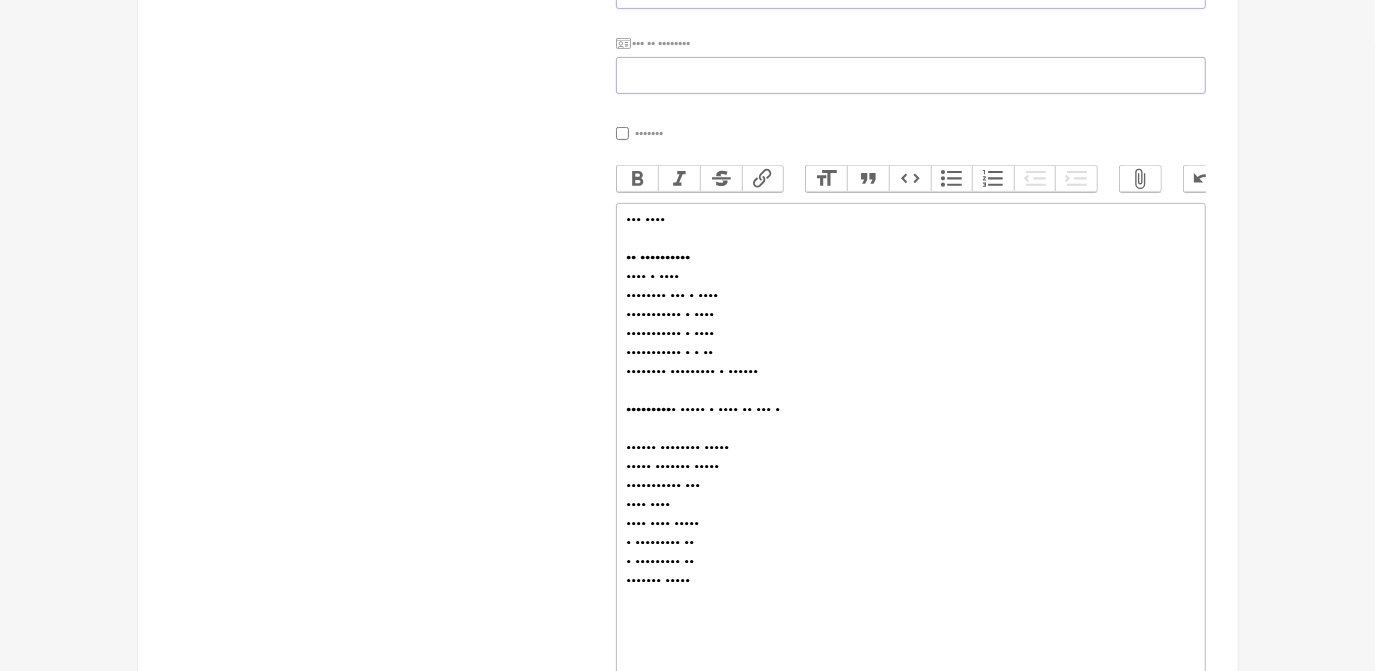 click on "••••••
••••••••••
••••••••
••••••••••• • ••••••••••
•••••••• •••• ••••••• •••••••• •••••••• •• •••••••• ••••••••••• ••••• •• •••••••• ••••••••••••••••••••• ••• •• ••••••••
•••••••
••••••• ••
••
••••
••••
••••••
•••••••••••••
••••
•••••••
•••••
••••
•••••••
•••••••
•••••••• •••••
•••••••• •••••
•••••• •••••
••••
••••
••••
••••••
••• •••• •• •••••••••• •••• • •••• •••••••• ••• • •••• ••••••••••• • •••• ••••••••••• • •••• ••••••••••• • • •• •••••••• ••••••••• • •••••• ••••••••• •••• ••••" at bounding box center [688, 298] 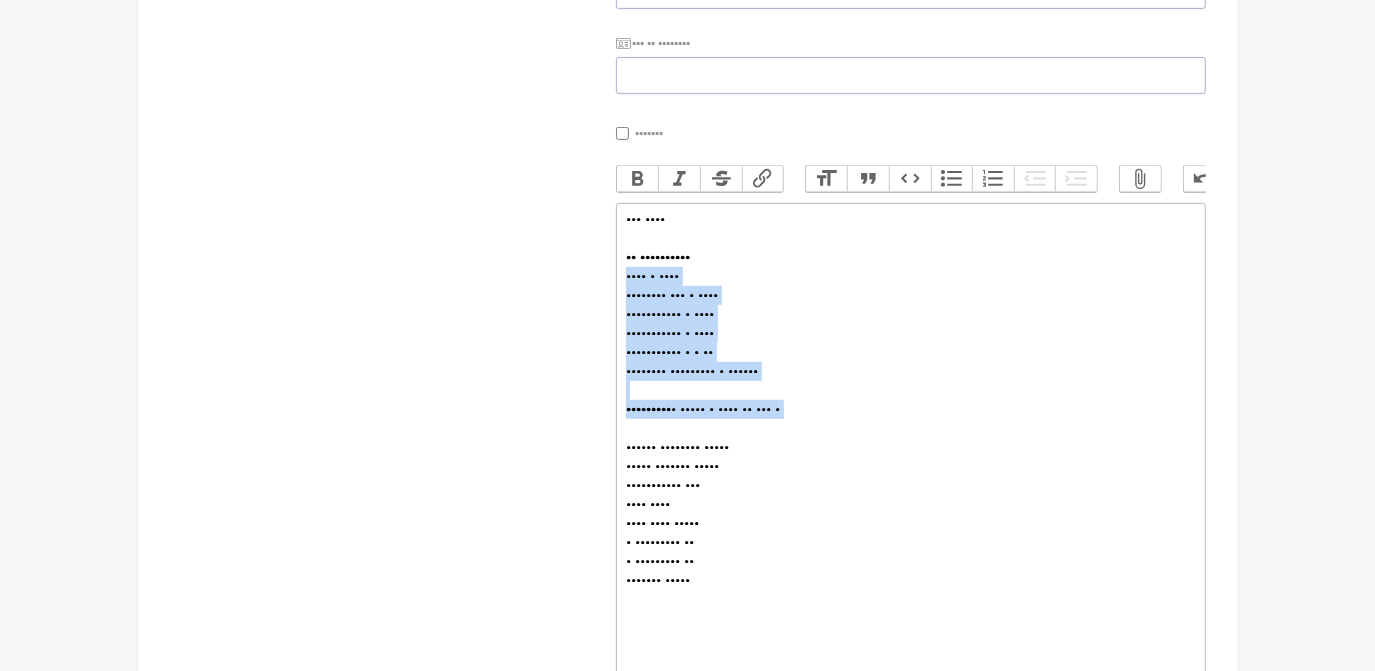 drag, startPoint x: 627, startPoint y: 288, endPoint x: 863, endPoint y: 449, distance: 285.6869 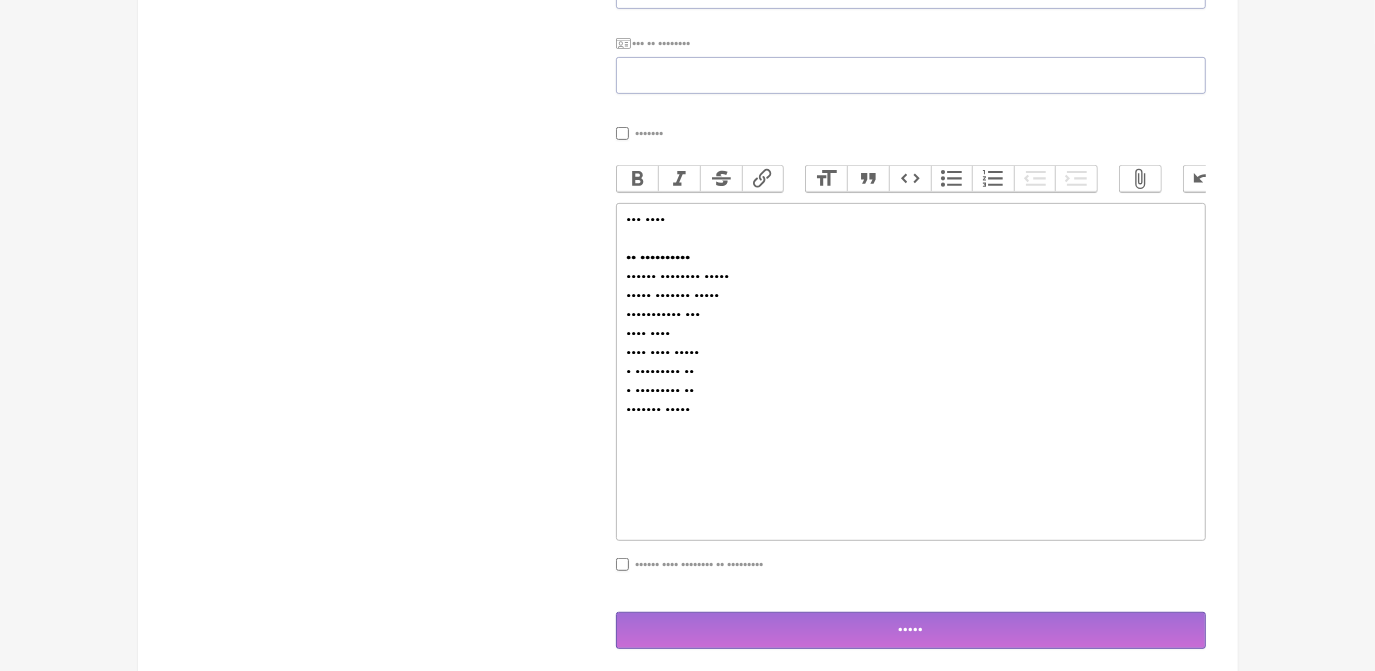 click on "•••••• •••••••• ••••• ••••• ••••••• ••••• ••••••••••• ••• •••• •••• •••• •••• ••••• • ••••••••• •• • ••••••••• •• ••••••• •••••" at bounding box center [910, 381] 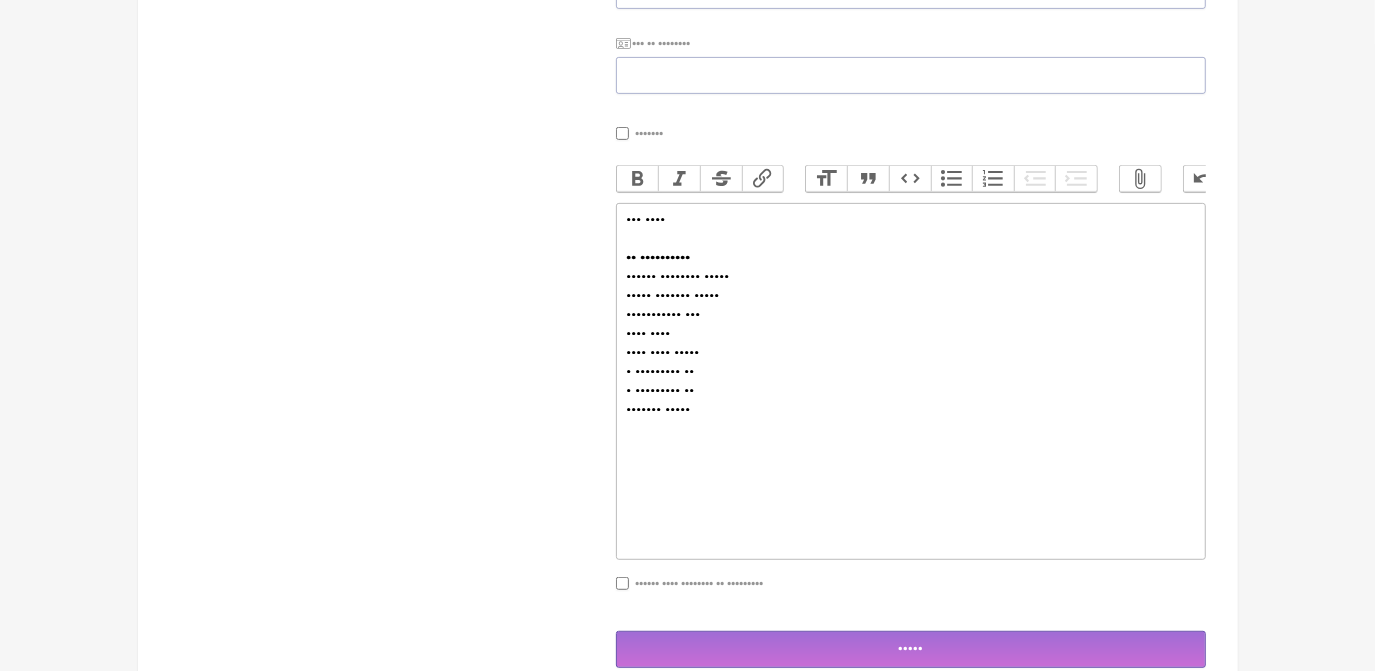 paste on "•••••••• •••••••••••••••••••••• •••••••••••••••••••••••••••••••••••• •••••••• •••••••••••••• ••••••• •••••••••••••••••••• ••••••••••• •••••••••••• •••• •••••••••• ••••••••• ••••••• ••••••••• ••••••••••••• ••••••••••••••••••••••••••••••••••••••••••••••••••••••••••••••••••••••" 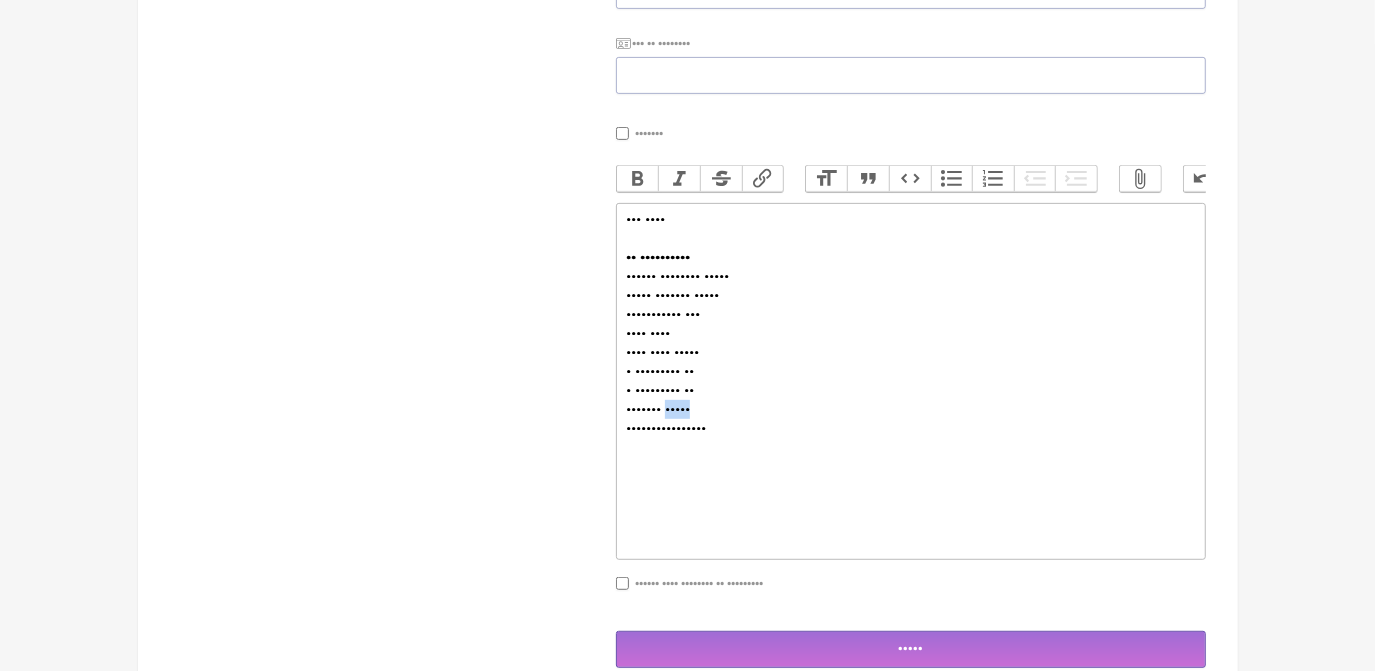 drag, startPoint x: 681, startPoint y: 428, endPoint x: 738, endPoint y: 424, distance: 57.14018 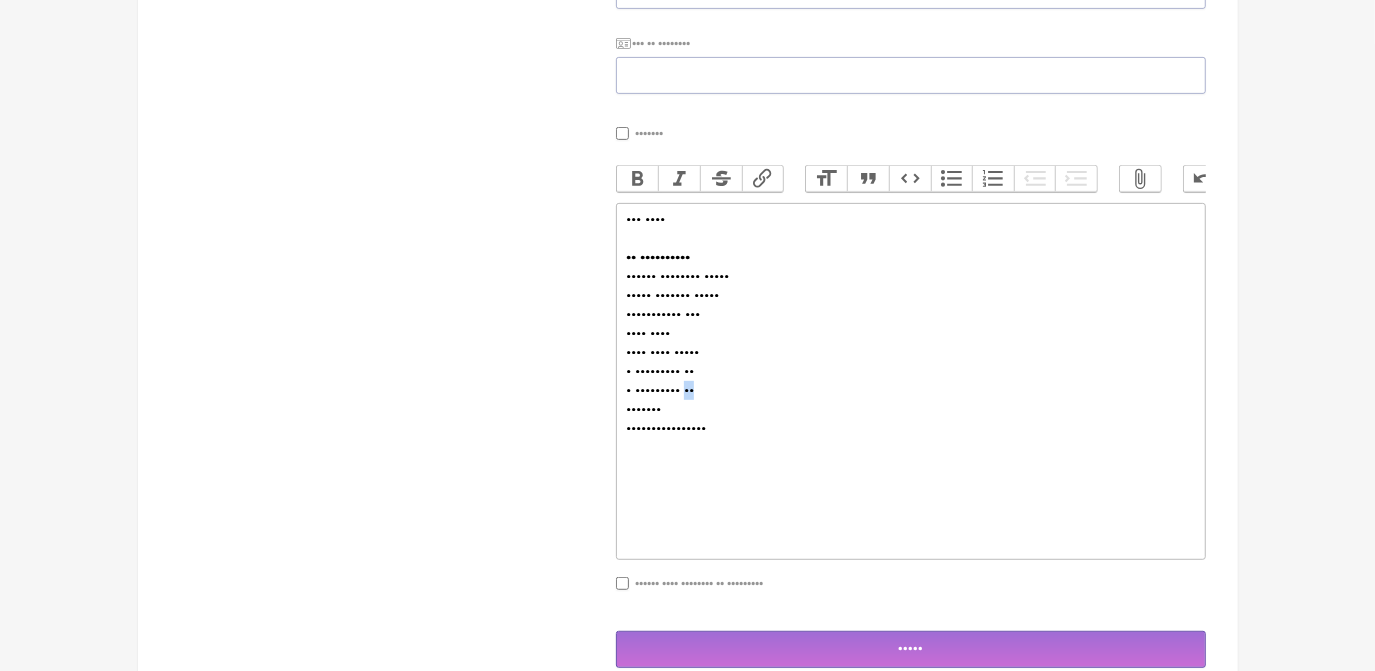 drag, startPoint x: 706, startPoint y: 405, endPoint x: 723, endPoint y: 405, distance: 17 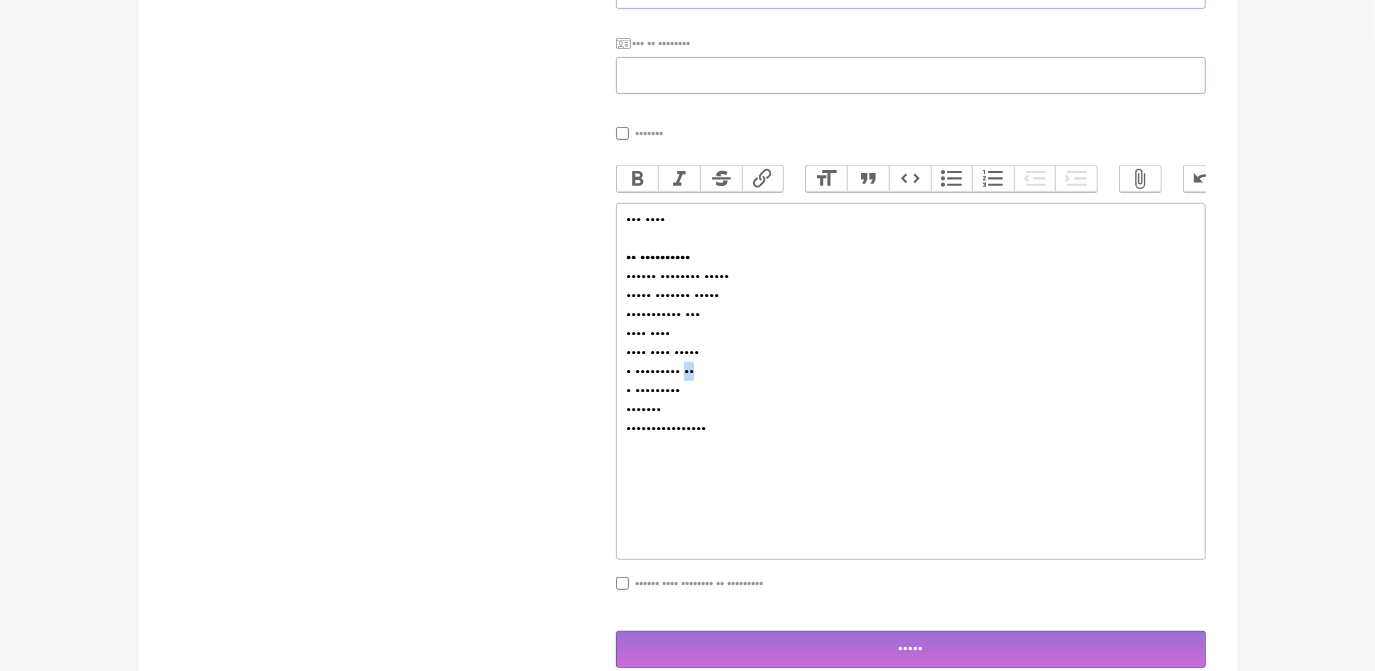 drag, startPoint x: 698, startPoint y: 390, endPoint x: 722, endPoint y: 390, distance: 24 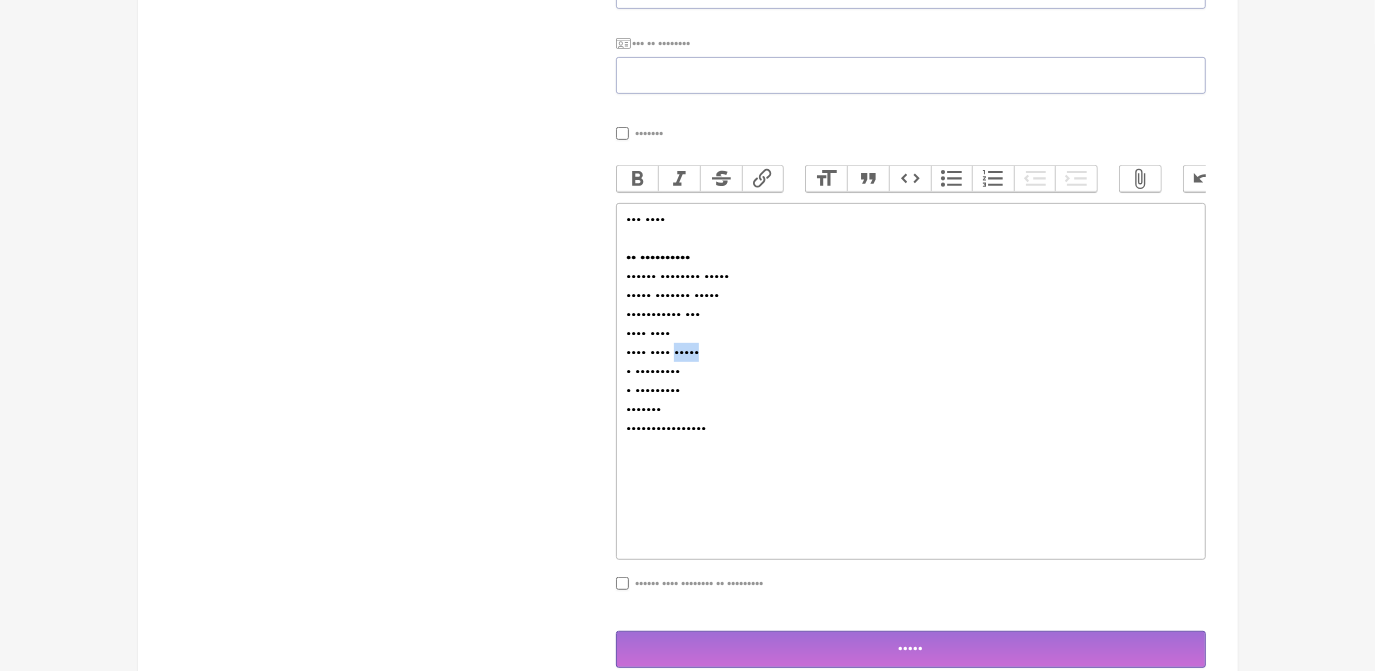 drag, startPoint x: 698, startPoint y: 372, endPoint x: 765, endPoint y: 373, distance: 67.00746 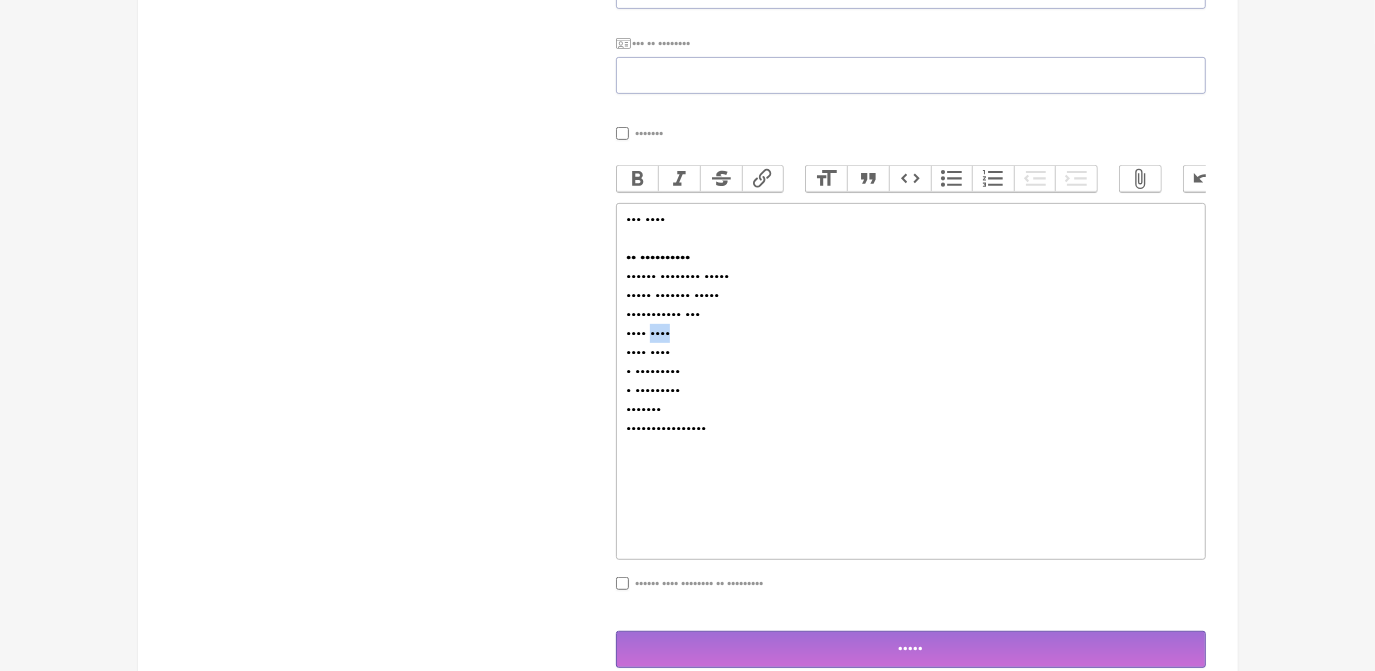drag, startPoint x: 674, startPoint y: 356, endPoint x: 719, endPoint y: 356, distance: 45 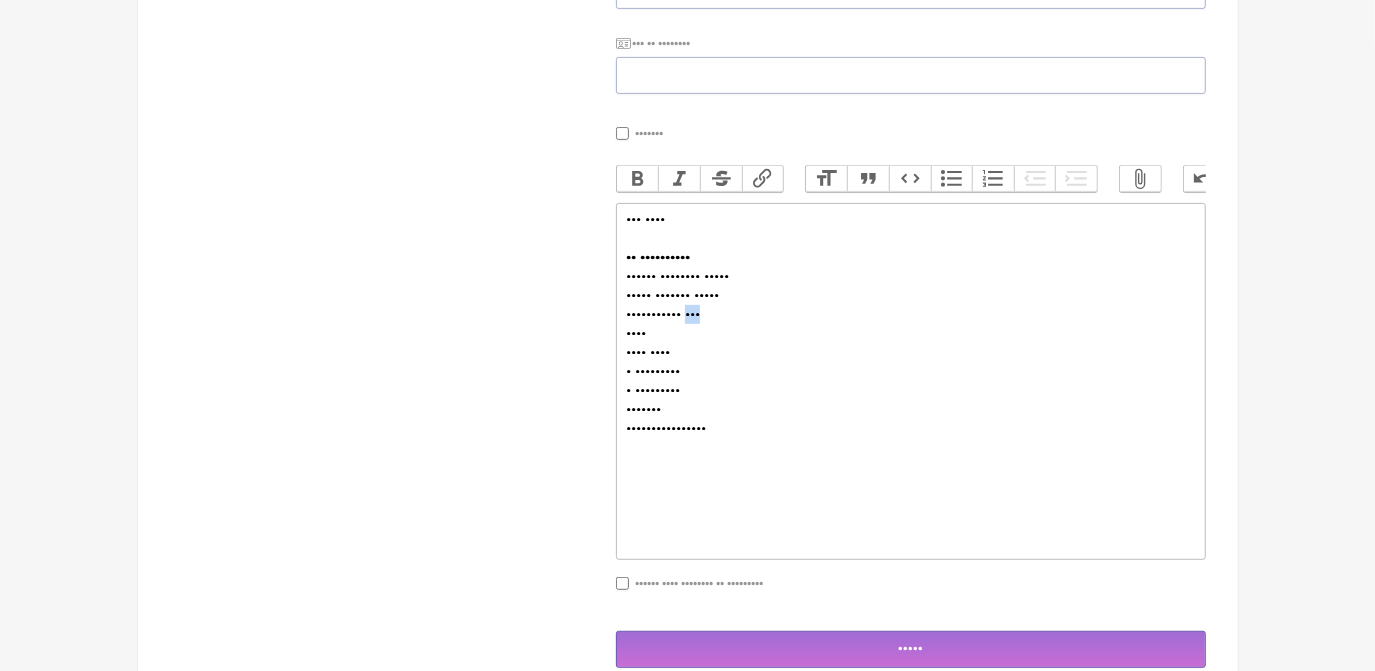drag, startPoint x: 708, startPoint y: 336, endPoint x: 740, endPoint y: 338, distance: 32.06244 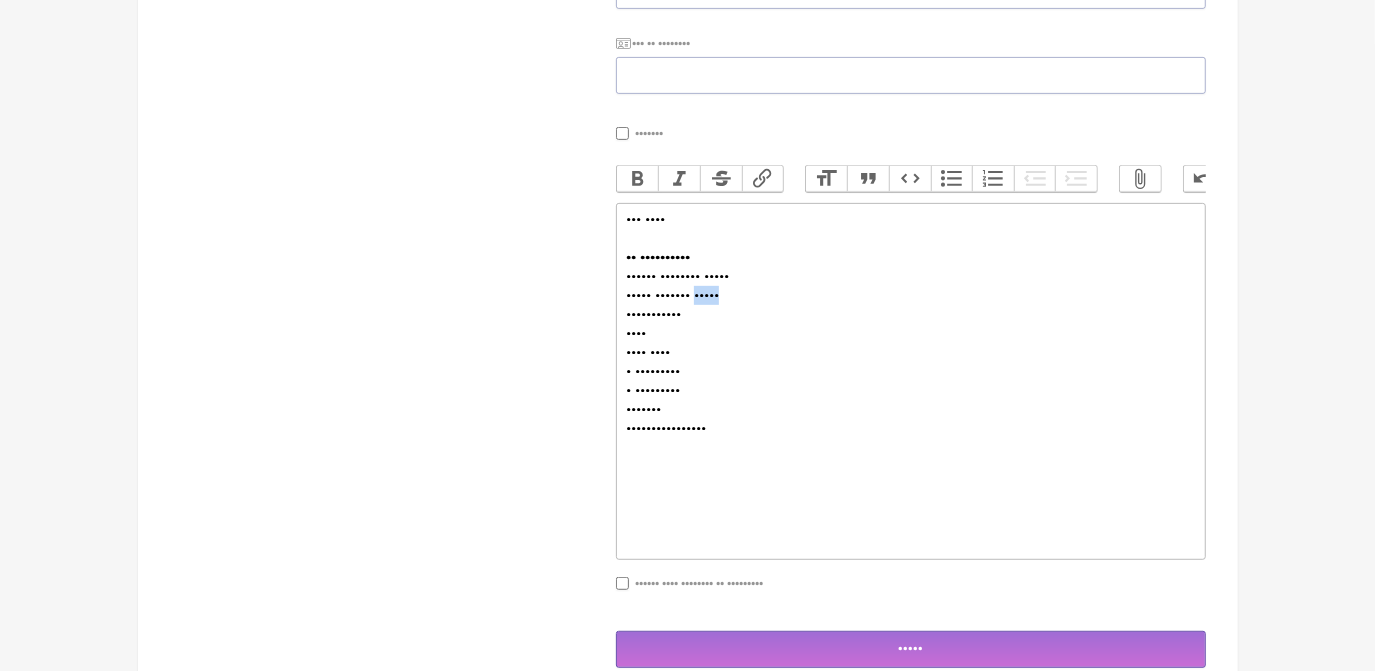 drag, startPoint x: 738, startPoint y: 315, endPoint x: 791, endPoint y: 321, distance: 53.338543 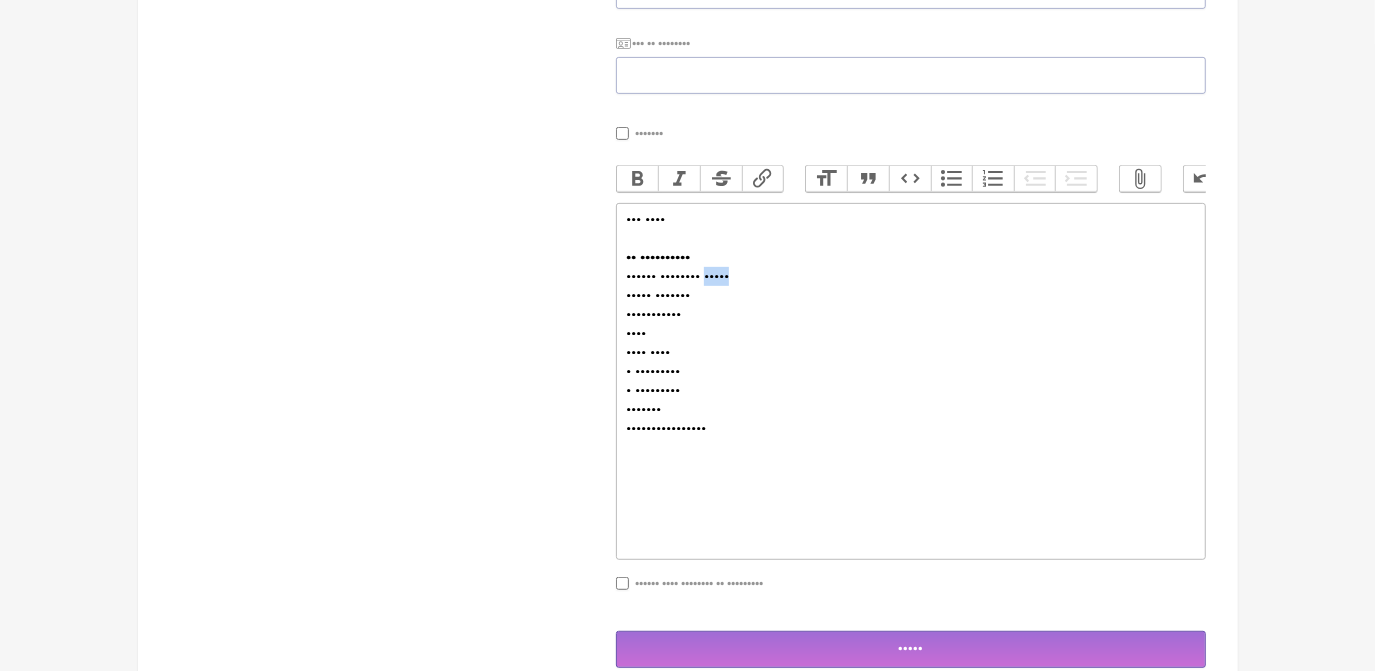 drag, startPoint x: 751, startPoint y: 296, endPoint x: 804, endPoint y: 296, distance: 53 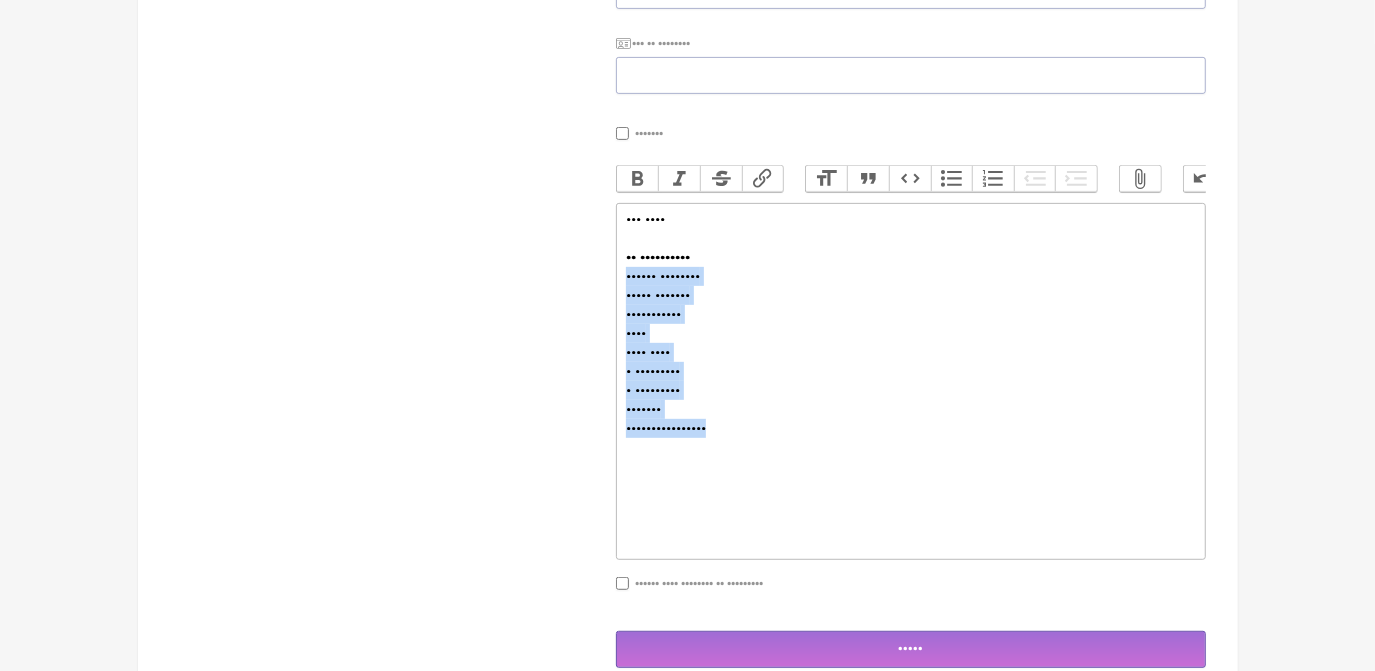 drag, startPoint x: 751, startPoint y: 458, endPoint x: 600, endPoint y: 289, distance: 226.63187 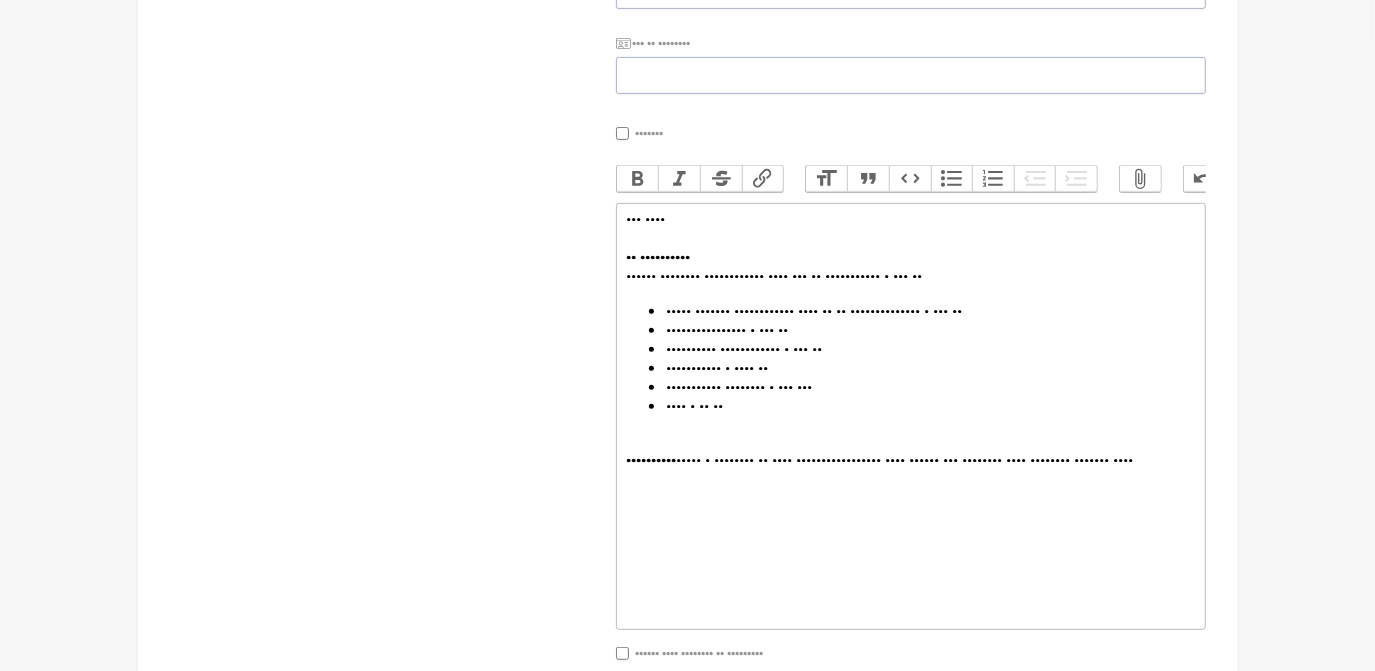 click on "••••• ••••••• •••••••••••• •••• •• •• •••••••••••••• • ••• •• •••••••••••••••• • ••• •• •••••••••• •••••••••••• • ••• •• ••••••••••• • •••• •• ••••••••••• •••••••• • ••• ••• •••• • •• ••" at bounding box center (910, 359) 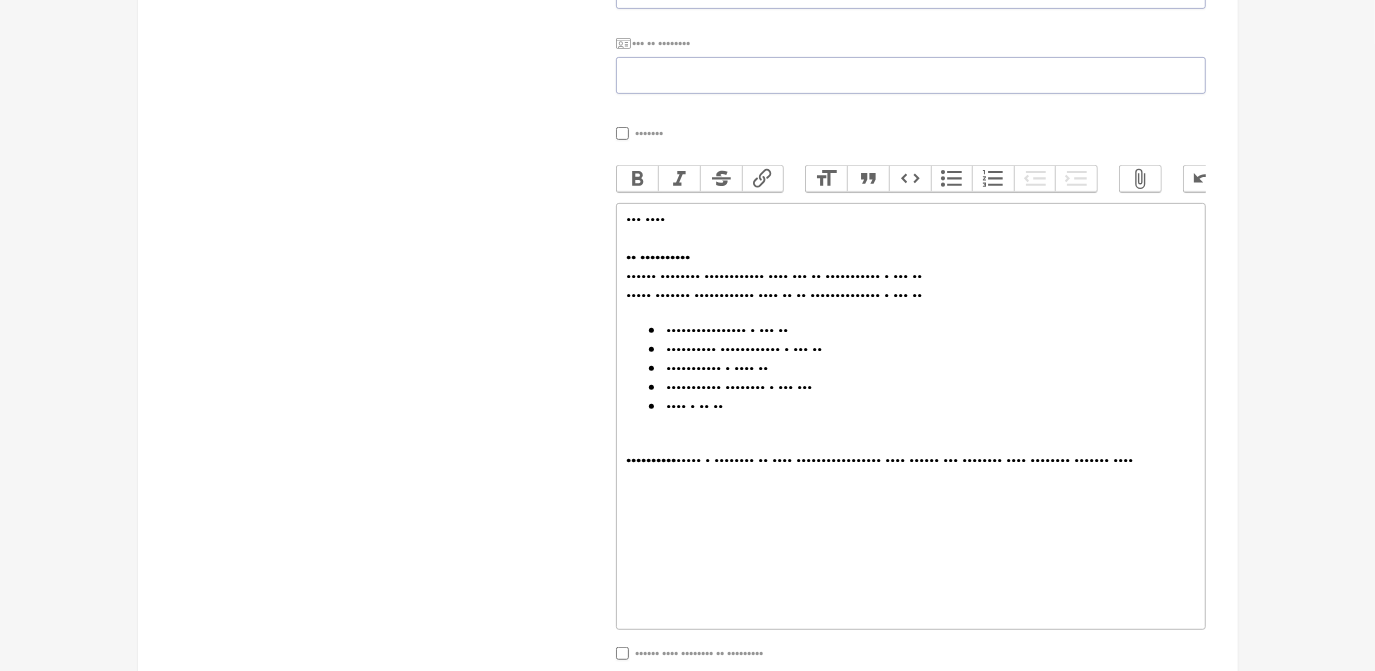 click on "•••••••••••••••• • ••• ••" at bounding box center (930, 330) 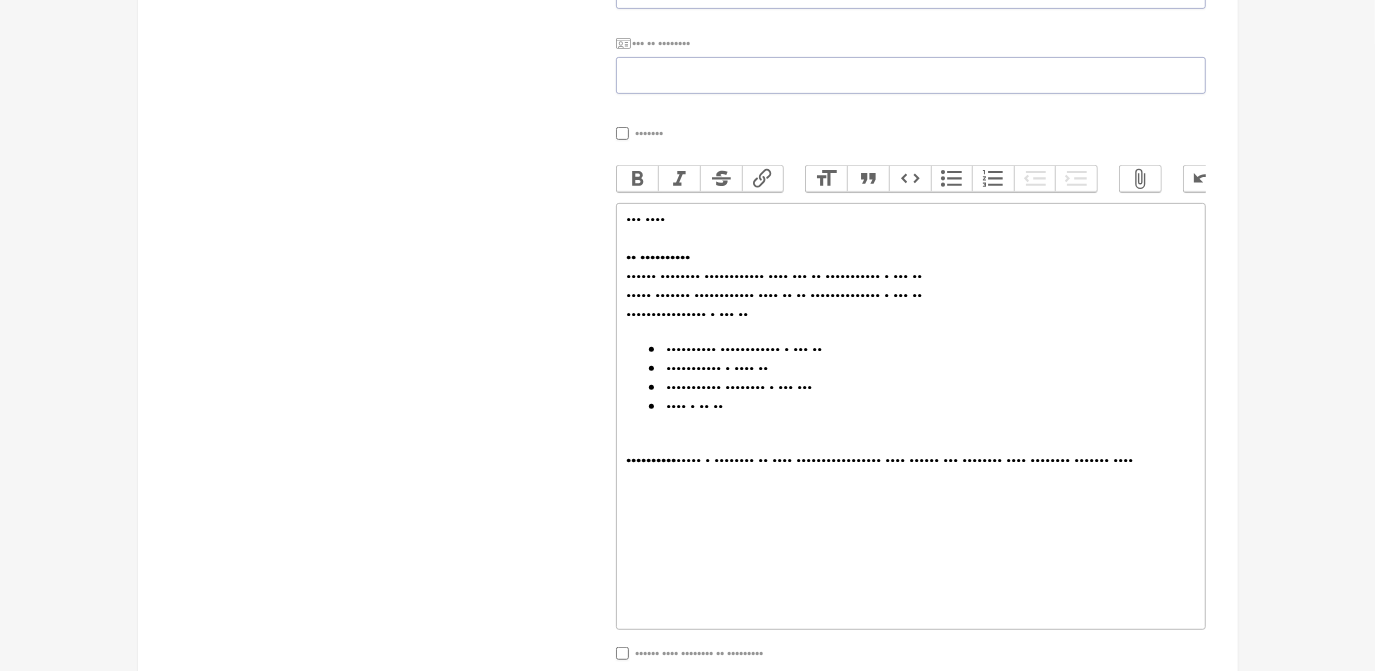 click on "•••••••••• •••••••••••• • ••• •• ••••••••••• • •••• •• ••••••••••• •••••••• • ••• ••• •••• • •• ••" at bounding box center (910, 378) 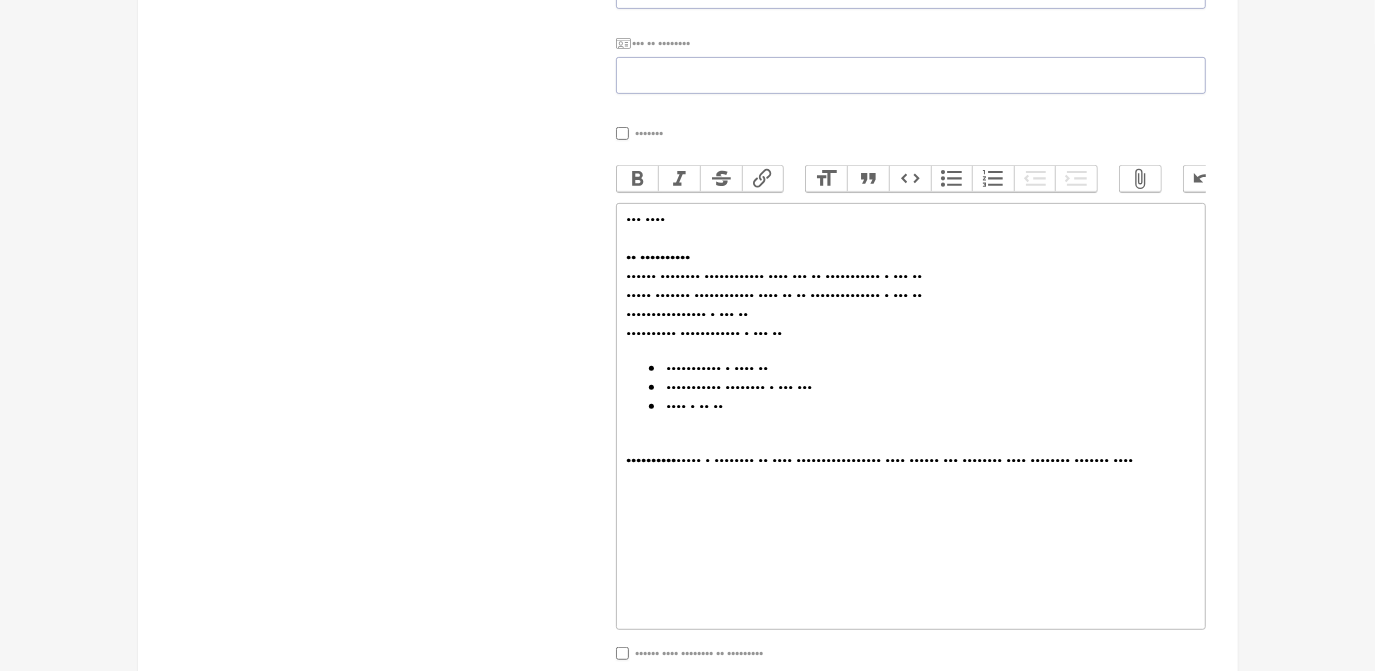 click on "••••••••••• • •••• ••" at bounding box center [930, 368] 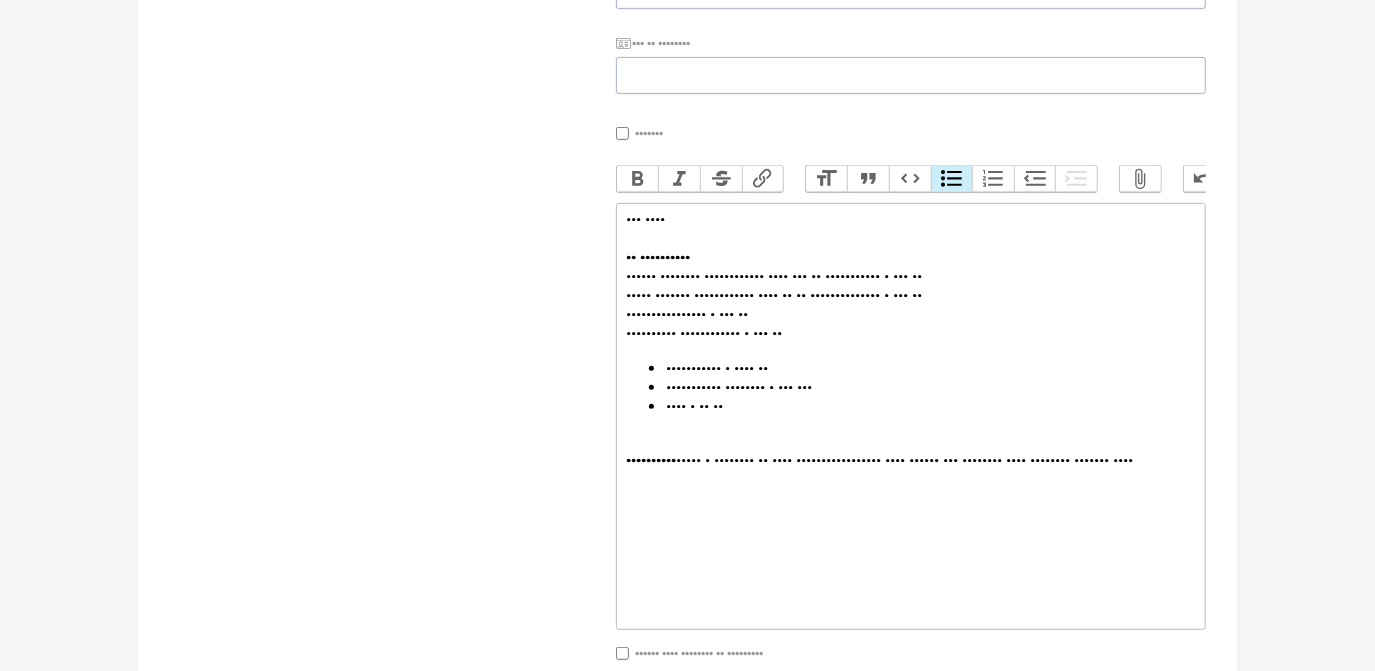 click on "••••••••••• • •••• ••" at bounding box center [930, 368] 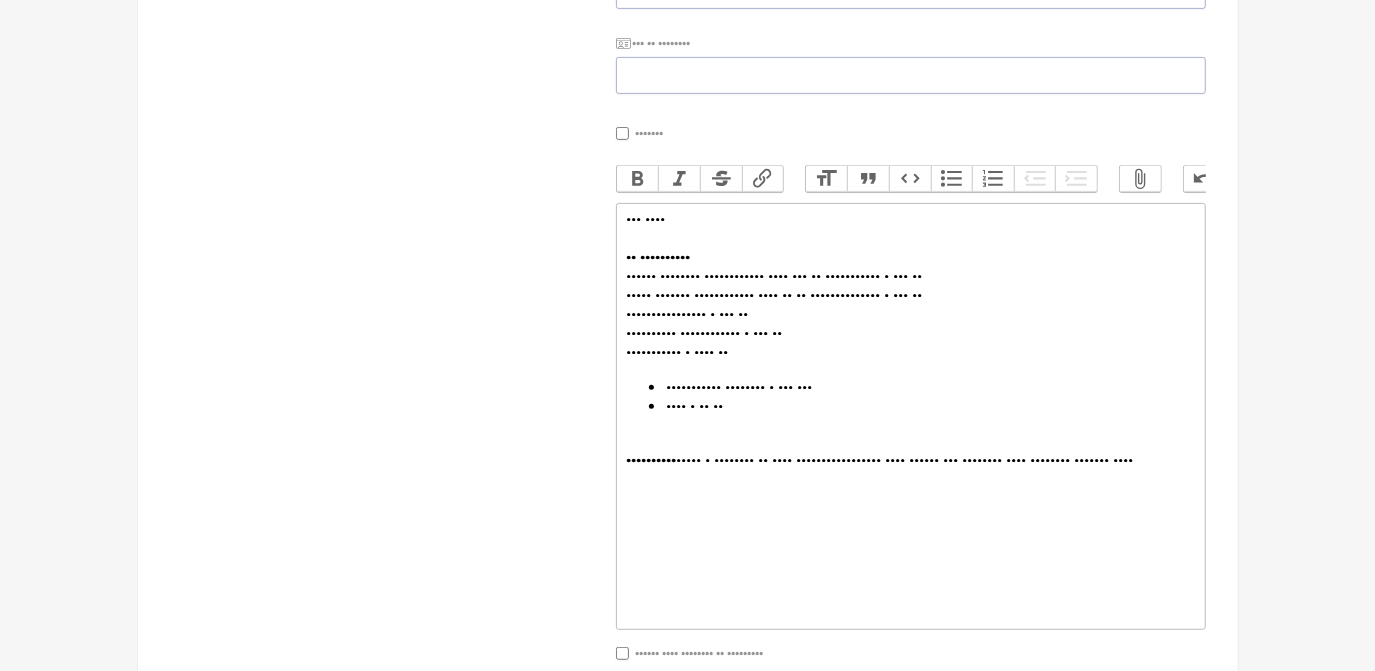 click on "••••••••••• •••••••• • ••• •••" at bounding box center (930, 387) 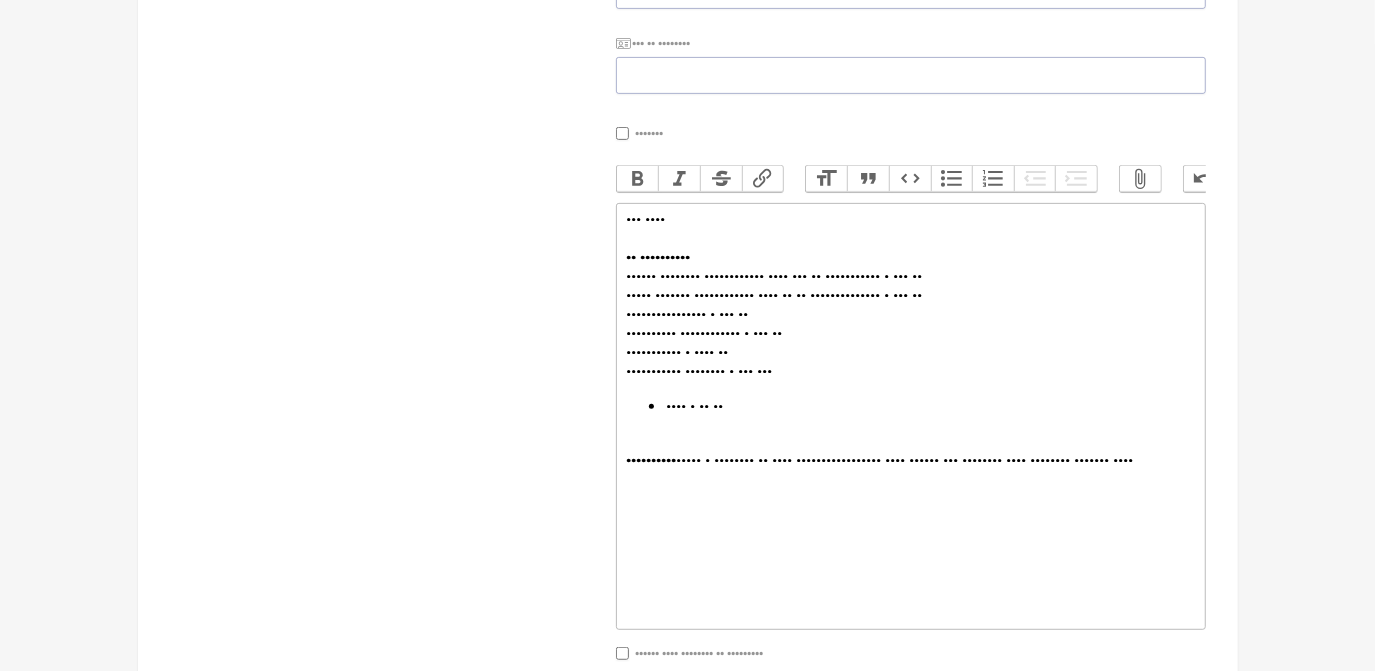 click on "•••• • •• ••" at bounding box center [930, 406] 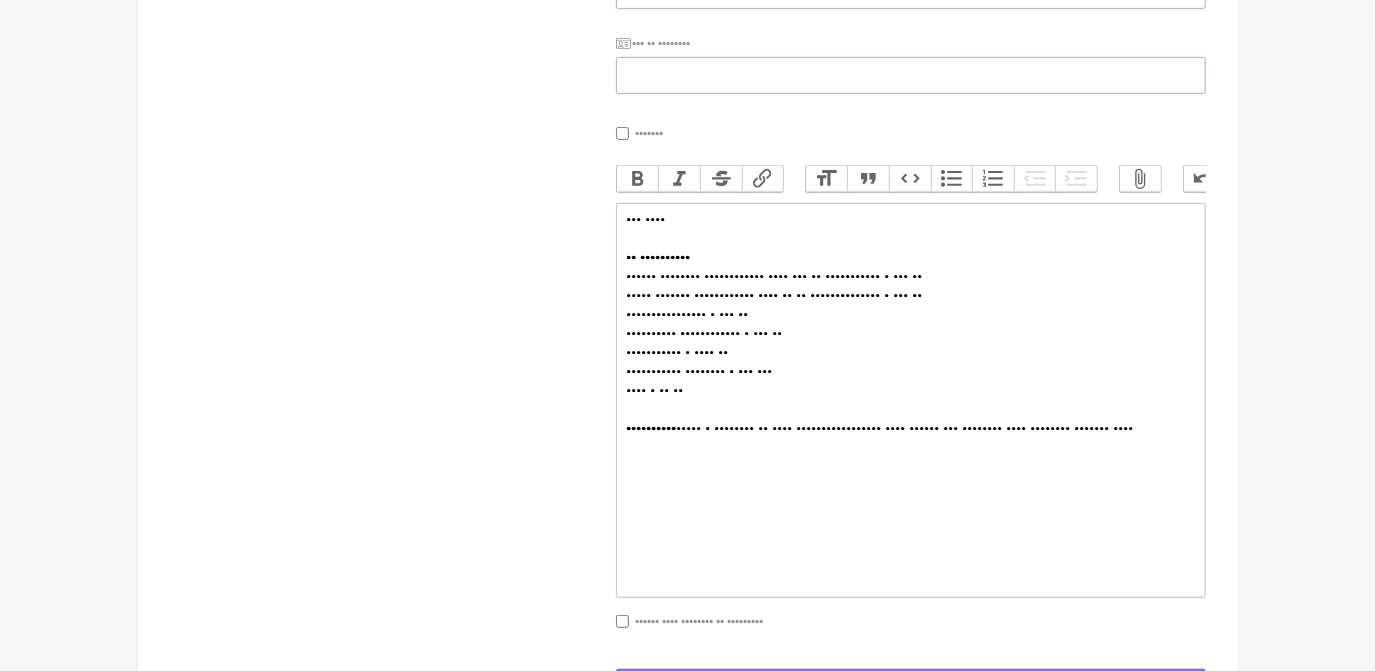 click on "•••••• •••••••• •••••••••••• •••• ••• •• ••••••••••• • ••• ••  ••••• ••••••• •••••••••••• •••• •• •• •••••••••••••• • ••• •• •••••••••••••••• • ••• •• •••••••••• •••••••••••• • ••• •• ••••••••••• • •••• •• ••••••••••• •••••••• • ••• ••• •••• • •• ••" at bounding box center (910, 333) 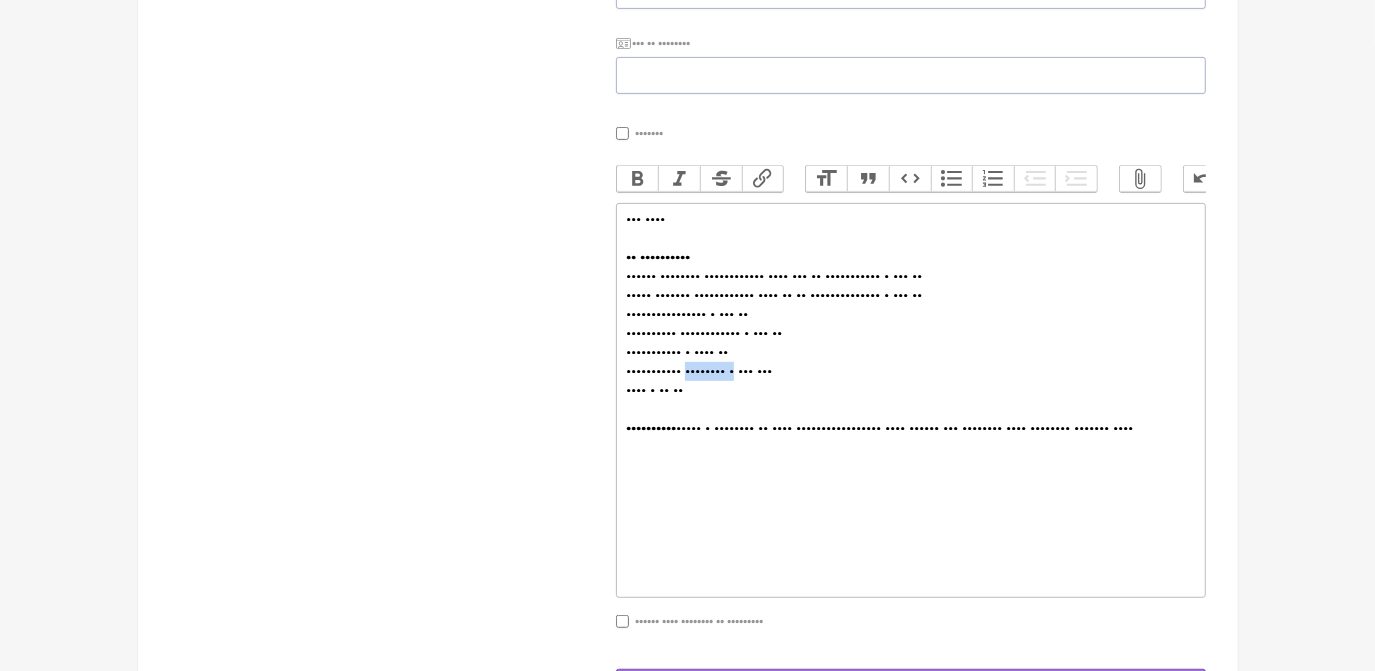 drag, startPoint x: 708, startPoint y: 394, endPoint x: 788, endPoint y: 390, distance: 80.09994 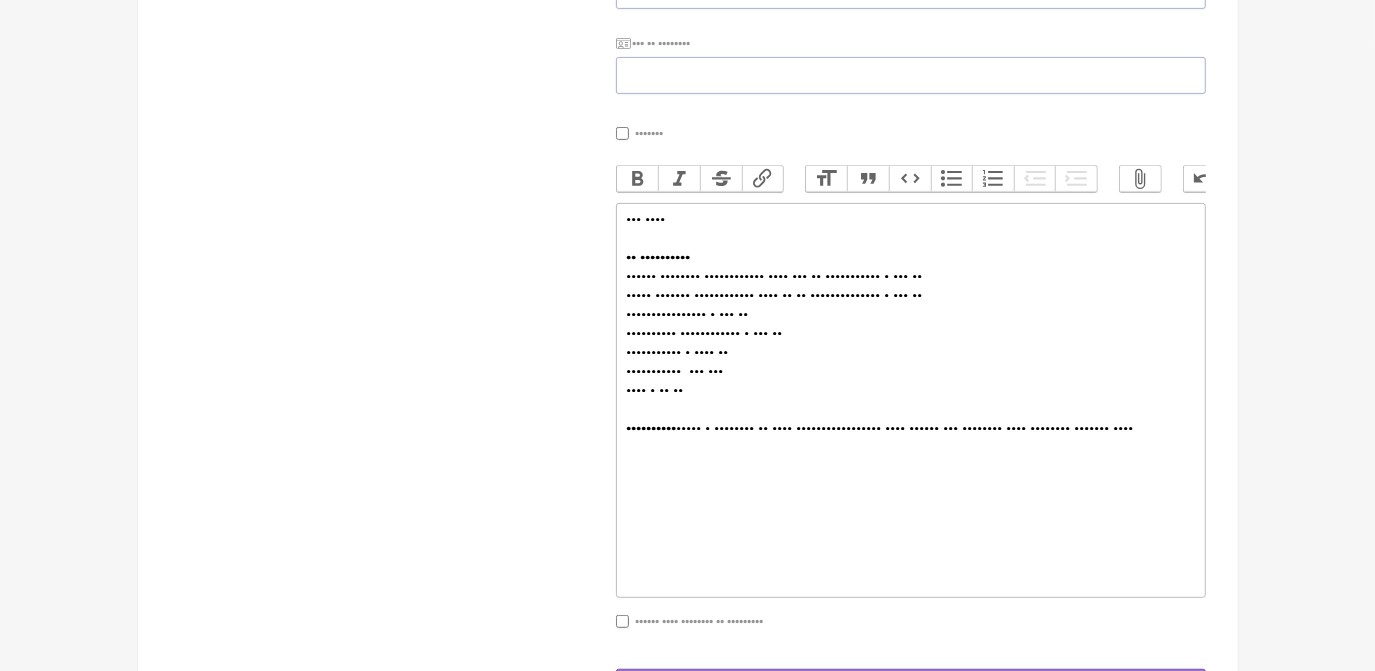 click on "•••••• •••••••• •••••••••••• •••• ••• •• ••••••••••• • ••• ••  ••••• ••••••• •••••••••••• •••• •• •• •••••••••••••• • ••• •• •••••••••••••••• • ••• •• •••••••••• •••••••••••• • ••• •• ••••••••••• • •••• •• •••••••••••  ••• ••• •••• • •• ••" at bounding box center (910, 333) 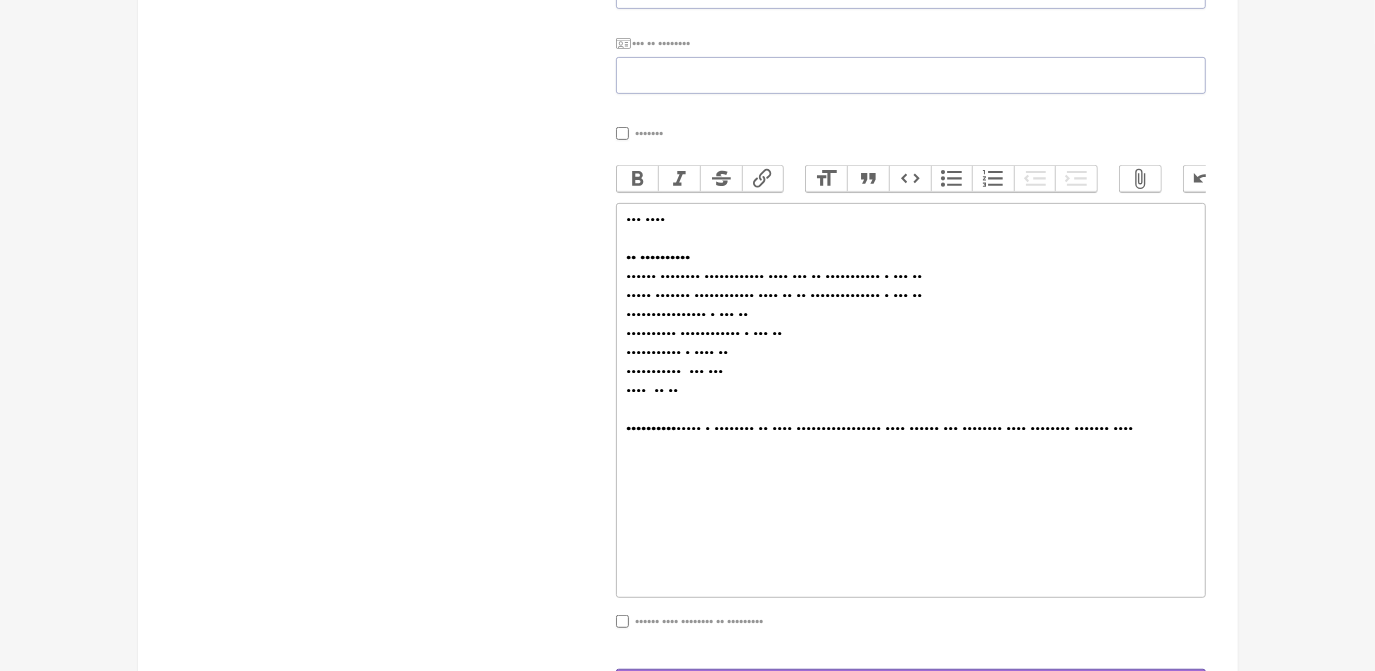 click on "•••••• •••••••• •••••••••••• •••• ••• •• ••••••••••• • ••• ••  ••••• ••••••• •••••••••••• •••• •• •• •••••••••••••• • ••• •• •••••••••••••••• • ••• •• •••••••••• •••••••••••• • ••• •• ••••••••••• • •••• •• •••••••••••  ••• ••• ••••  •• ••" at bounding box center [910, 333] 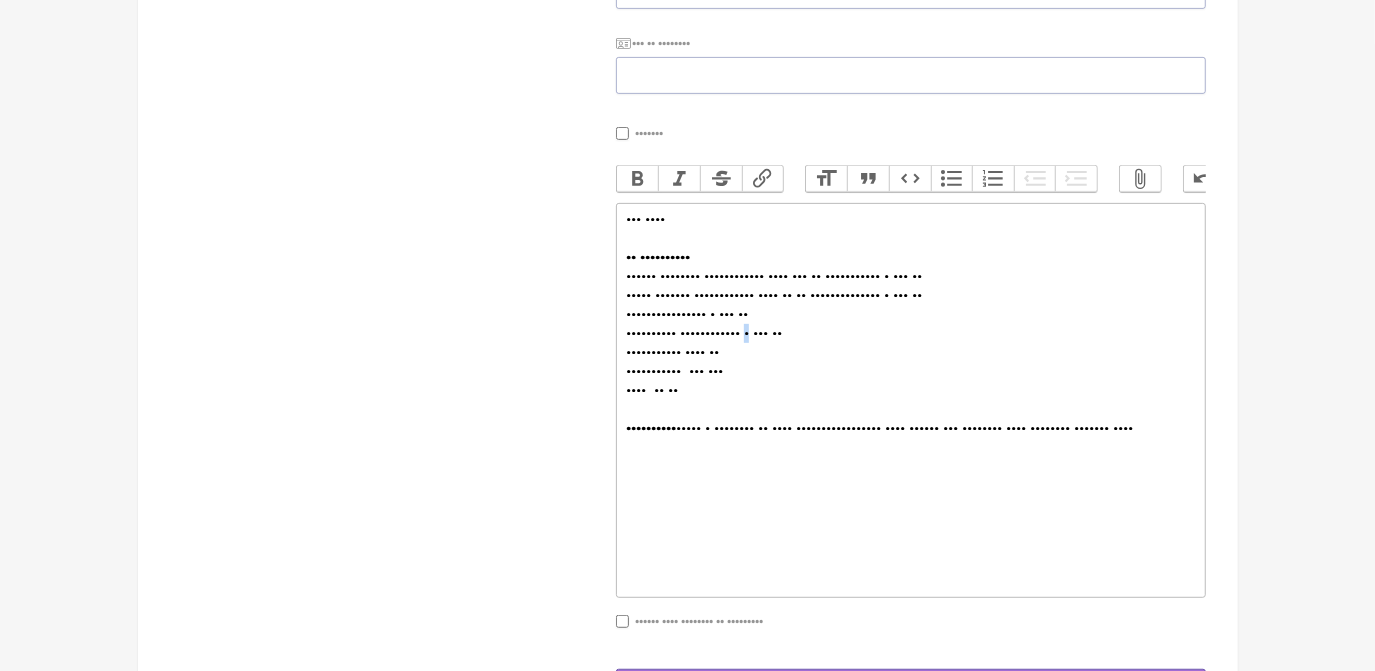 drag, startPoint x: 801, startPoint y: 351, endPoint x: 790, endPoint y: 350, distance: 11.045361 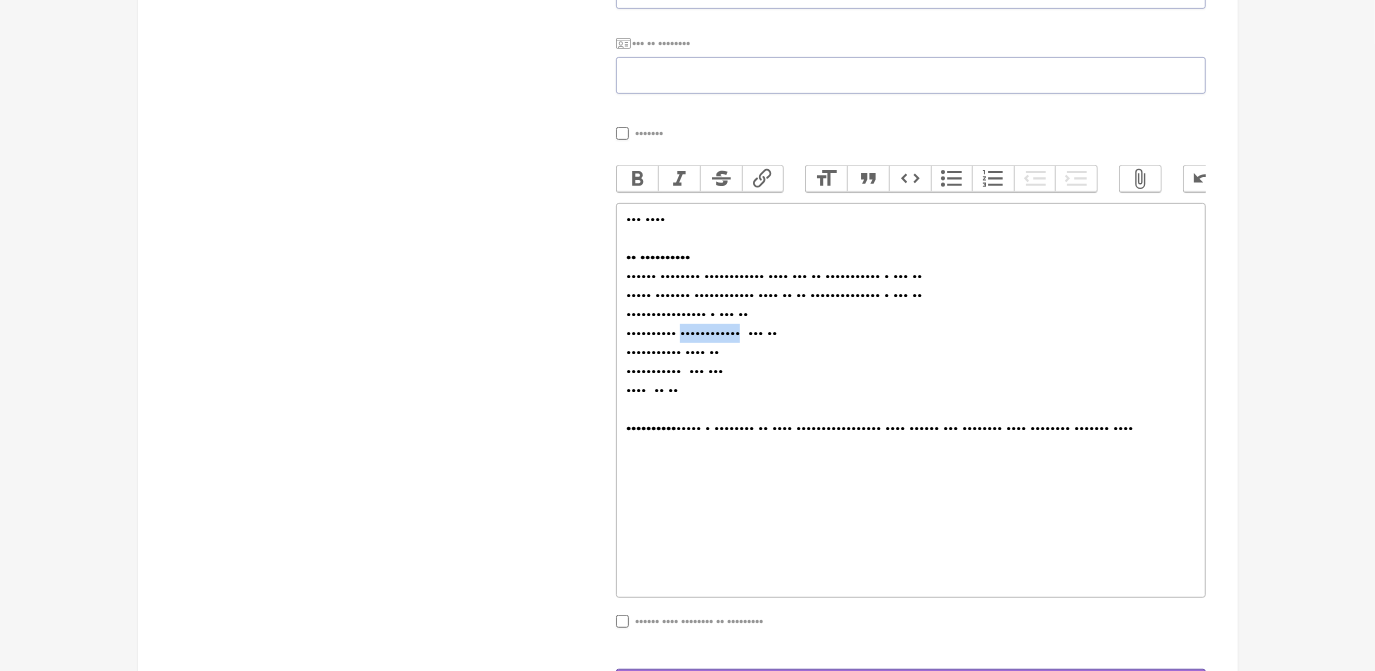 drag, startPoint x: 786, startPoint y: 352, endPoint x: 695, endPoint y: 353, distance: 91.00549 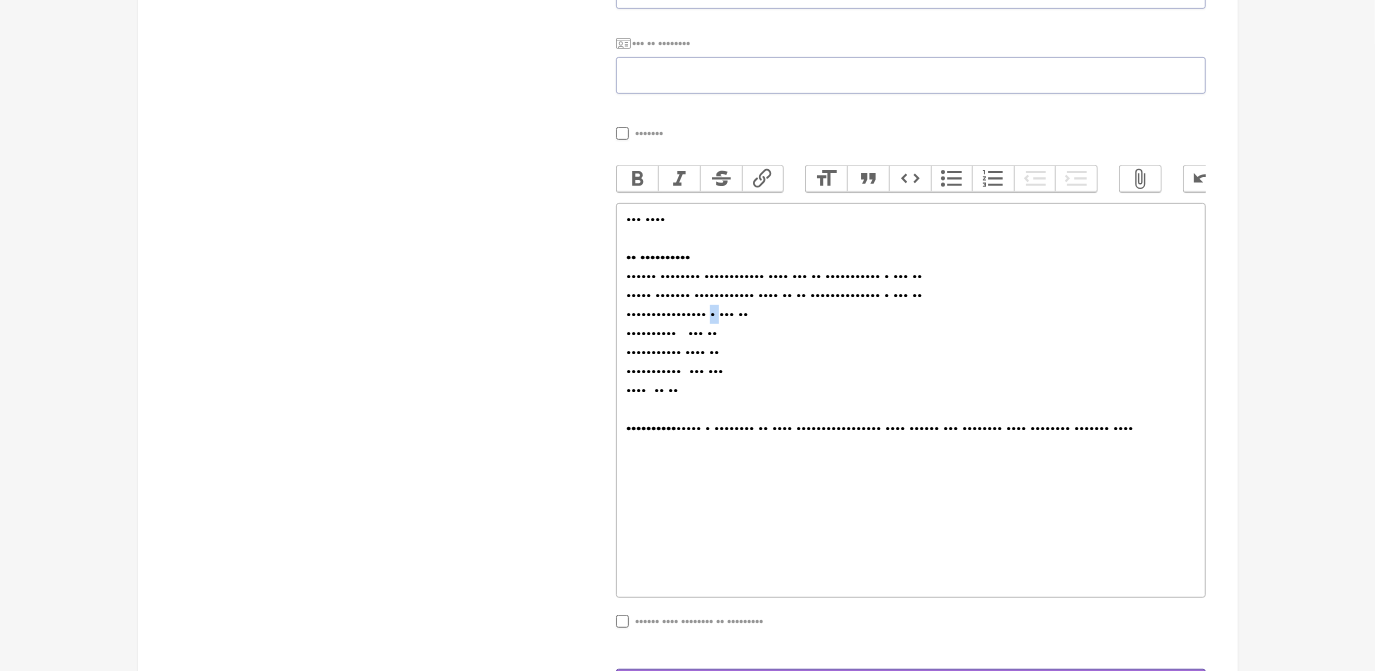 drag, startPoint x: 754, startPoint y: 331, endPoint x: 741, endPoint y: 331, distance: 13 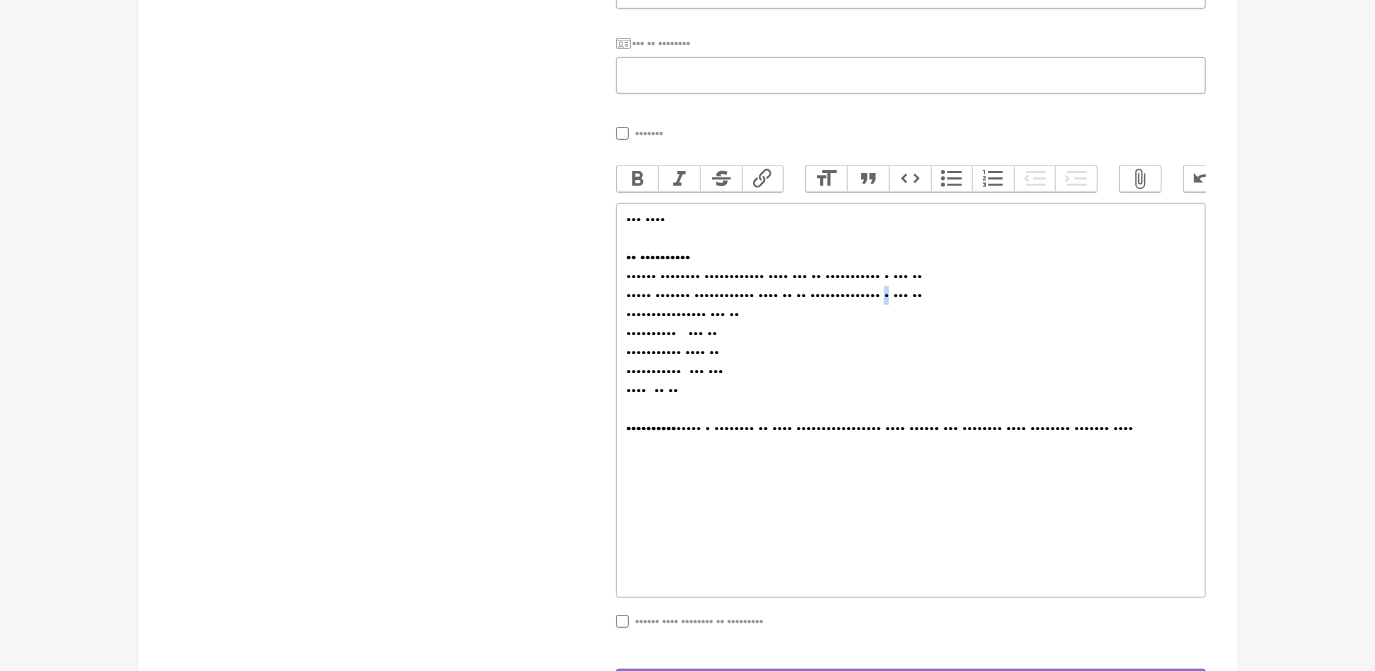 click on "•••••• •••••••• •••••••••••• •••• ••• •• ••••••••••• • ••• ••  ••••• ••••••• •••••••••••• •••• •• •• •••••••••••••• • ••• •• •••••••••••••••• ••• •• ••••••••••   ••• •• ••••••••••• •••• •• •••••••••••  ••• ••• ••••  •• ••" at bounding box center (910, 333) 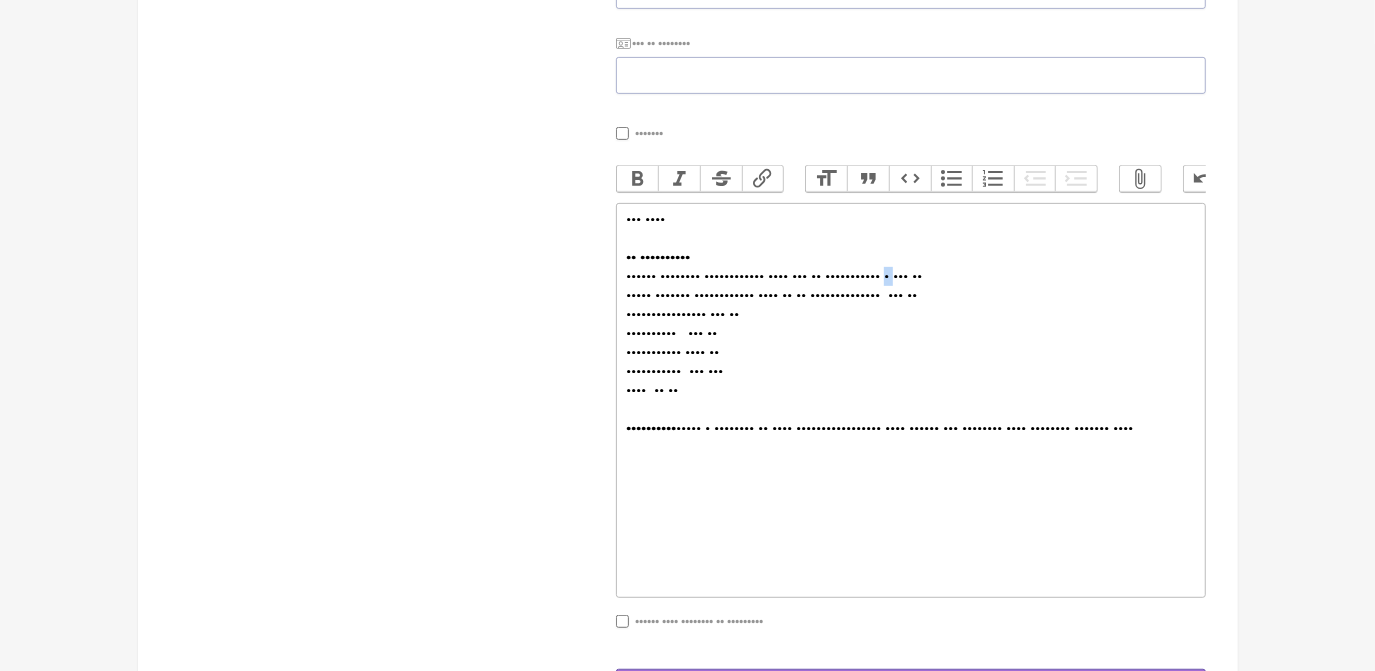 drag, startPoint x: 1031, startPoint y: 297, endPoint x: 1043, endPoint y: 299, distance: 12.165525 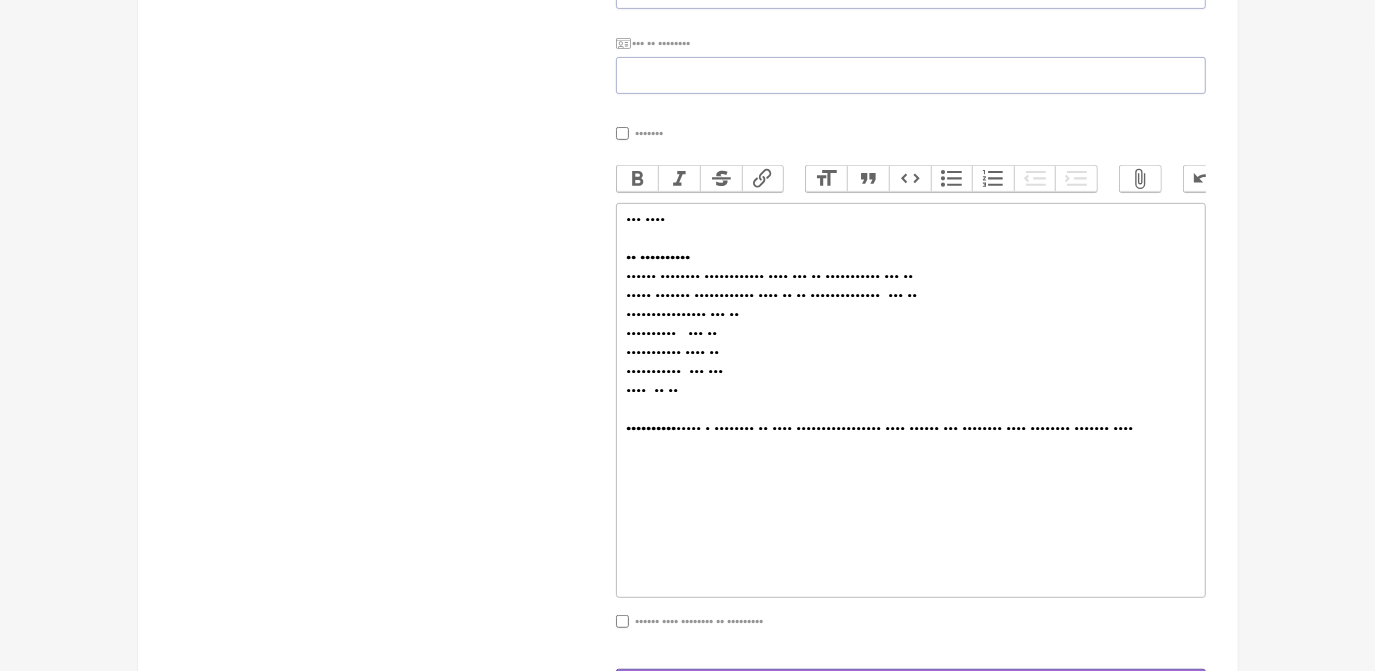 click on "••••••••••  ••••• • •••••••• •• •••• ••••••••••••••••• •••• •••••• ••• •••••••• •••• •••••••• ••••••• ••••" at bounding box center [910, 428] 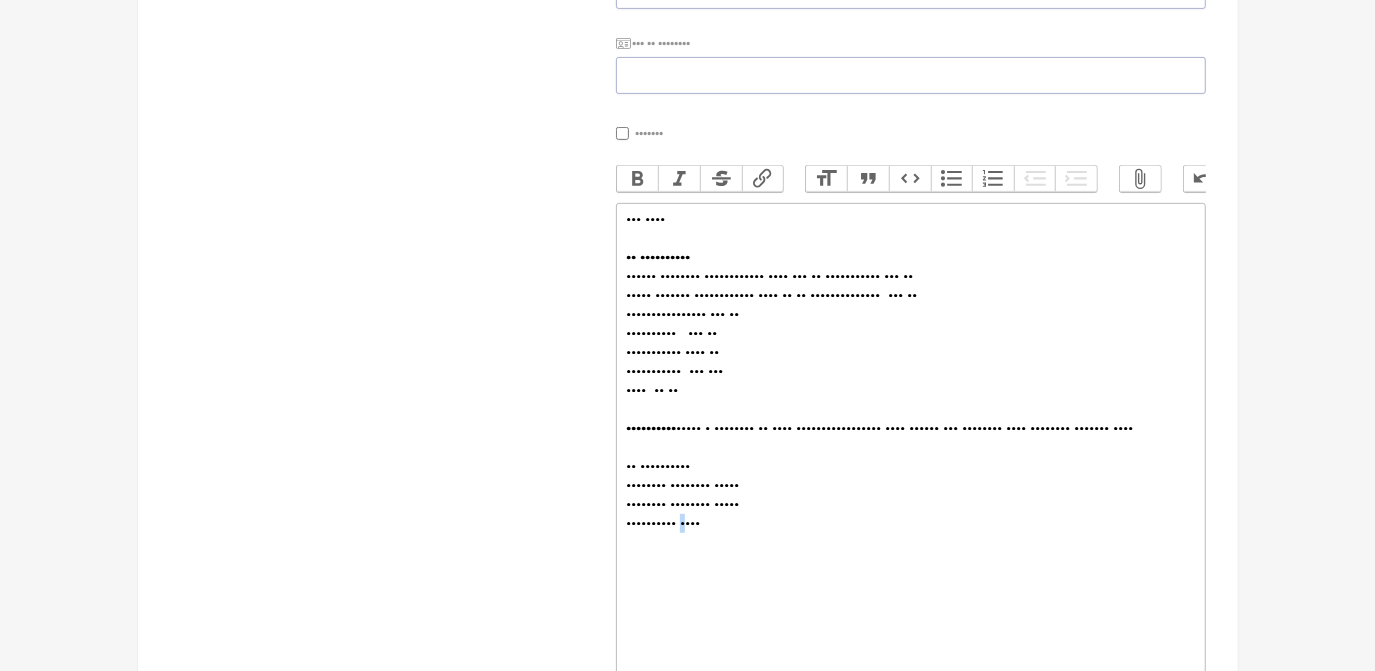 click on "••••••••••  ••••• • •••••••• •• •••• ••••••••••••••••• •••• •••••• ••• •••••••• •••• •••••••• ••••••• •••• •• •••••••••• •••••••• •••••••• ••••• •••••••• •••••••• ••••• •••••••••• ••••" at bounding box center [910, 485] 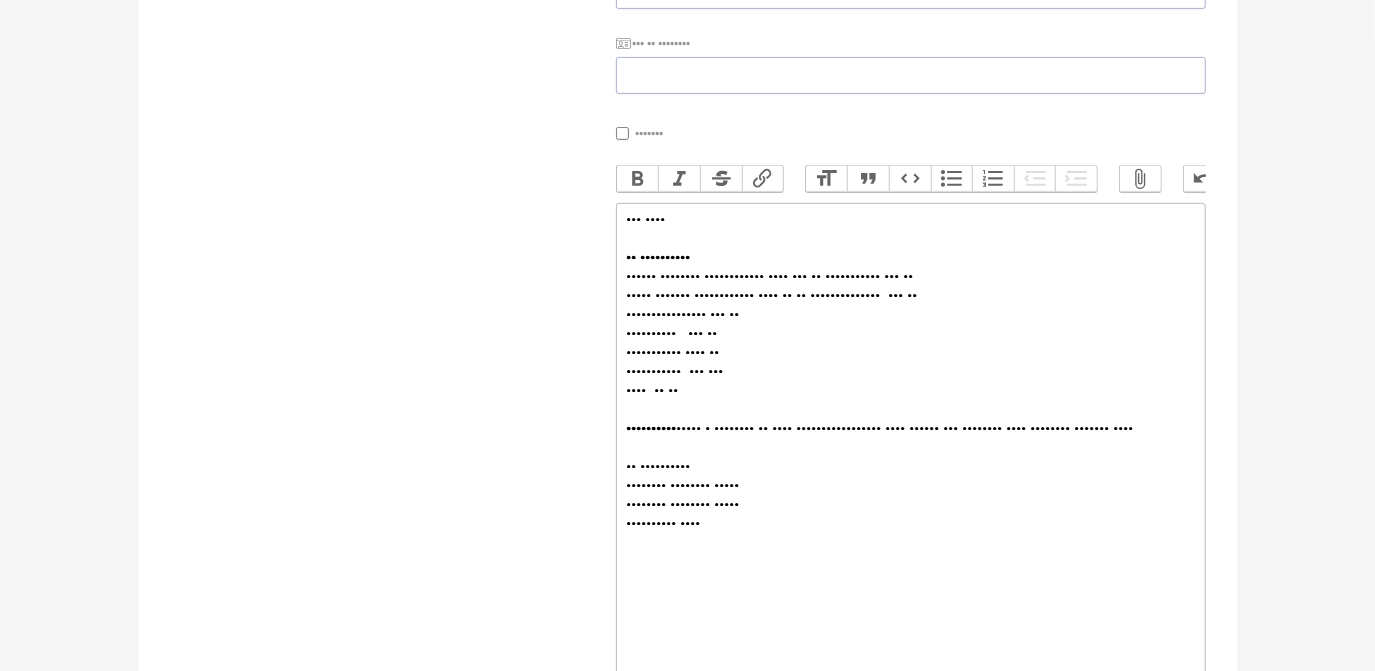 click on "••••••••••  ••••• • •••••••• •• •••• ••••••••••••••••• •••• •••••• ••• •••••••• •••• •••••••• ••••••• •••• •• •••••••••• •••••••• •••••••• ••••• •••••••• •••••••• ••••• •••••••••• ••••" at bounding box center [910, 485] 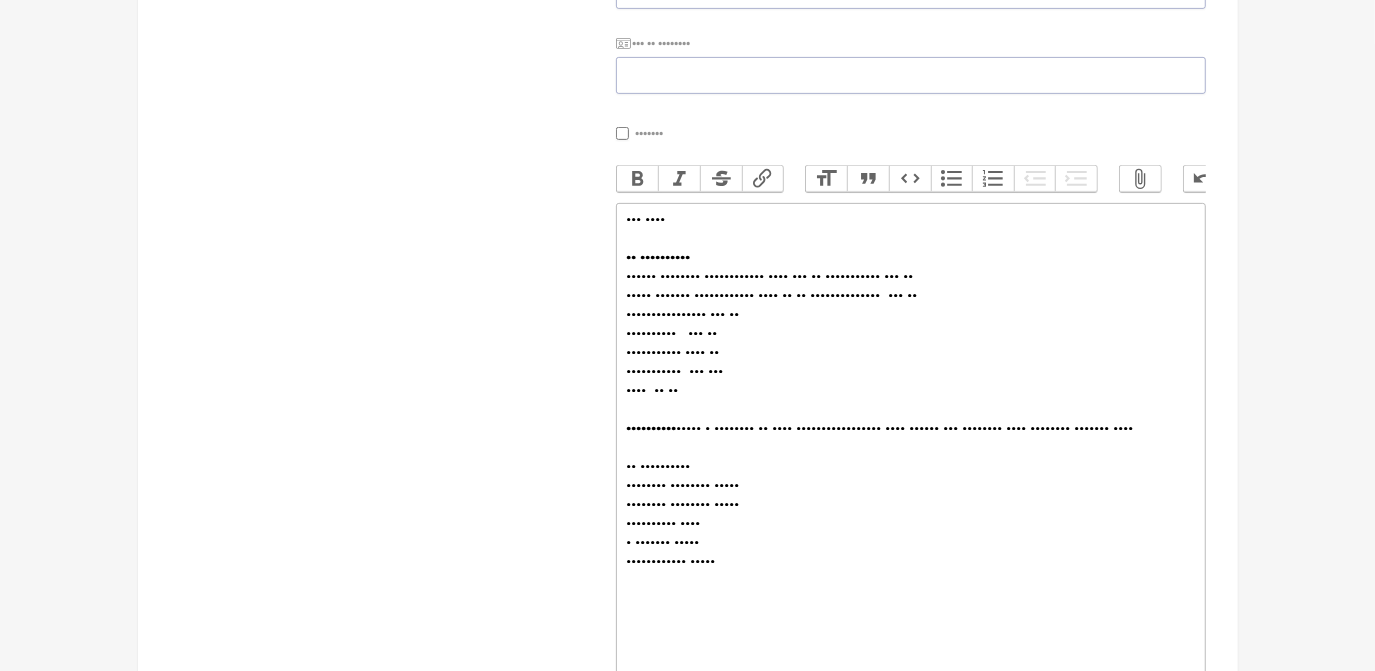 click on "••••••••••  ••••• • •••••••• •• •••• ••••••••••••••••• •••• •••••• ••• •••••••• •••• •••••••• ••••••• •••• •• •••••••••• •••••••• •••••••• ••••• •••••••• •••••••• ••••• •••••••••• •••• • ••••••• ••••• •••••••••••• •••••" at bounding box center (910, 504) 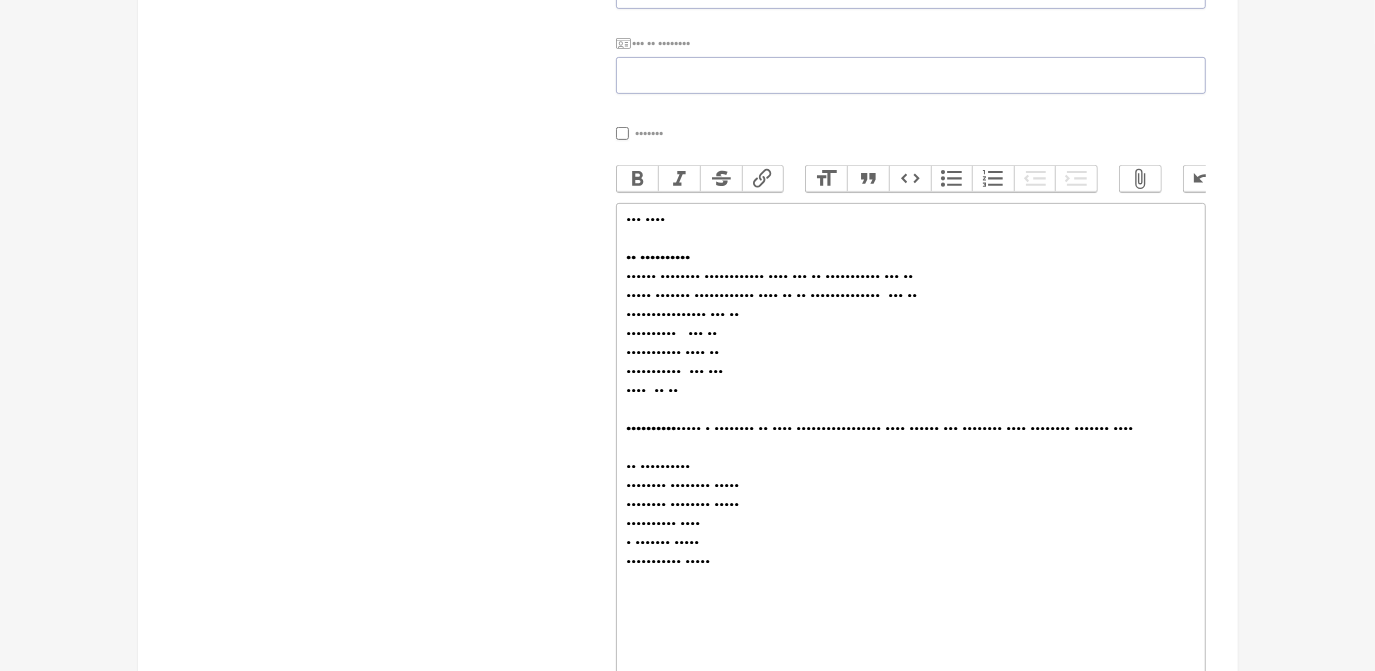 click on "••••••••••  ••••• • •••••••• •• •••• ••••••••••••••••• •••• •••••• ••• •••••••• •••• •••••••• ••••••• •••• •• •••••••••• •••••••• •••••••• ••••• •••••••• •••••••• ••••• •••••••••• •••• • ••••••• ••••• ••••••••••• •••••" at bounding box center [910, 504] 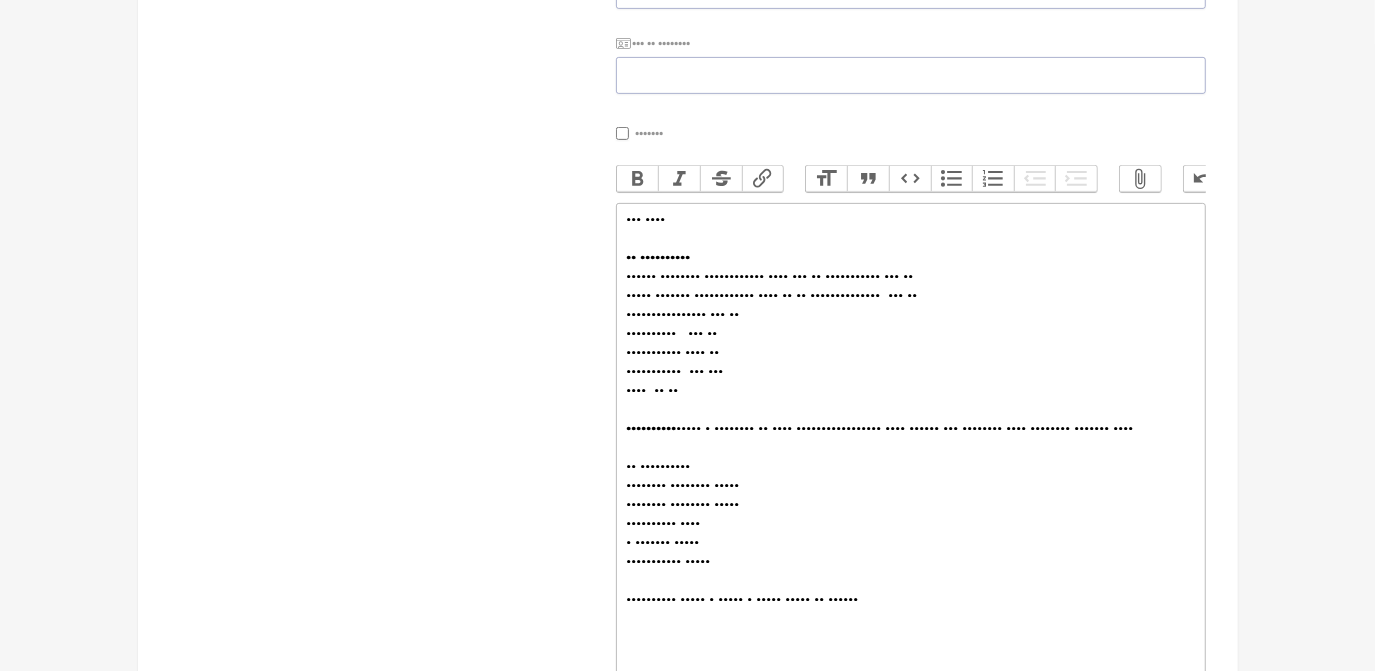click on "••••••••••  ••••• • •••••••• •• •••• ••••••••••••••••• •••• •••••• ••• •••••••• •••• •••••••• ••••••• •••• •• •••••••••• •••••••• •••••••• ••••• •••••••• •••••••• ••••• •••••••••• •••• • ••••••• ••••• ••••••••••• ••••• •••••••••• ••••• • ••••• • ••••• ••••• •• ••••••" at bounding box center (910, 523) 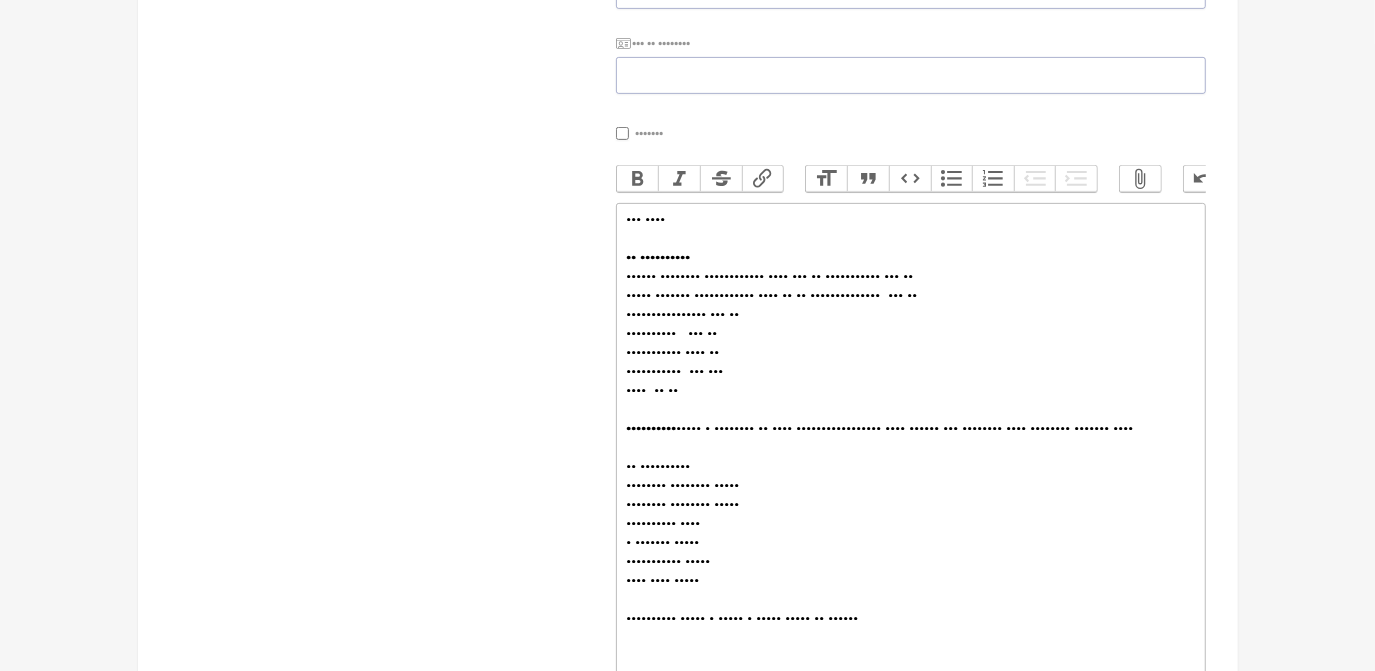 scroll, scrollTop: 556, scrollLeft: 0, axis: vertical 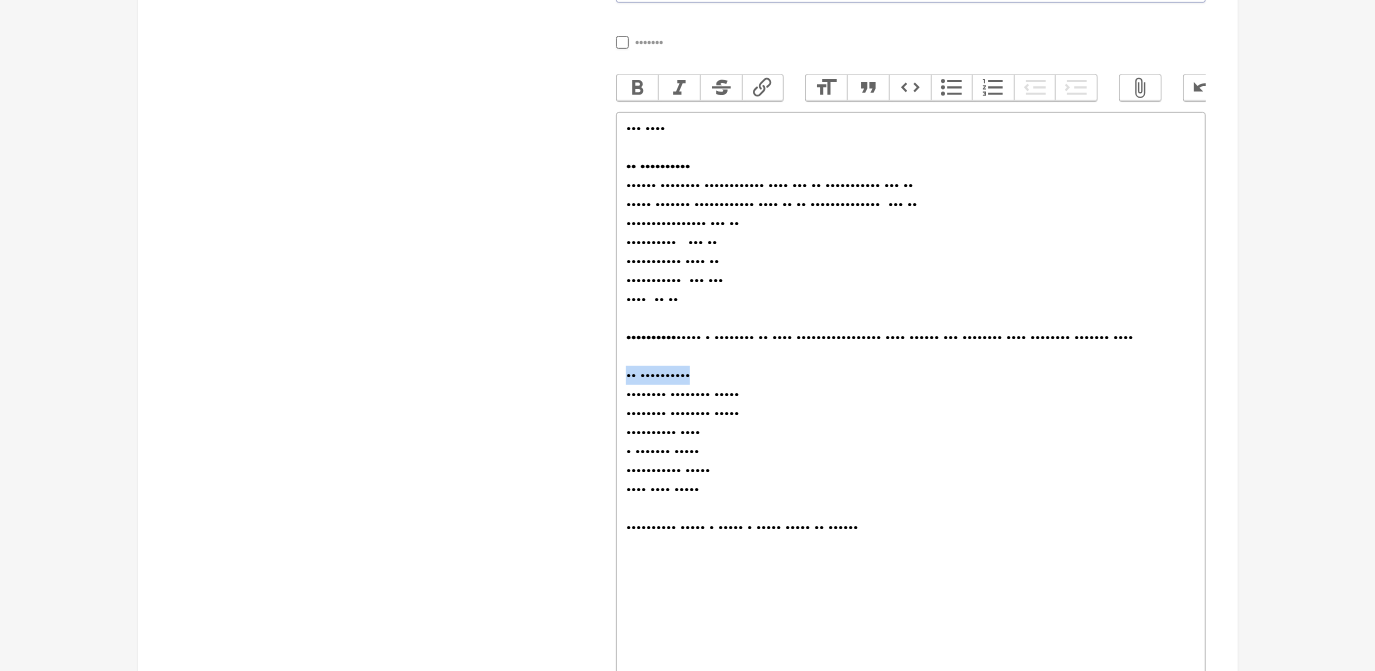 drag, startPoint x: 621, startPoint y: 422, endPoint x: 754, endPoint y: 411, distance: 133.45412 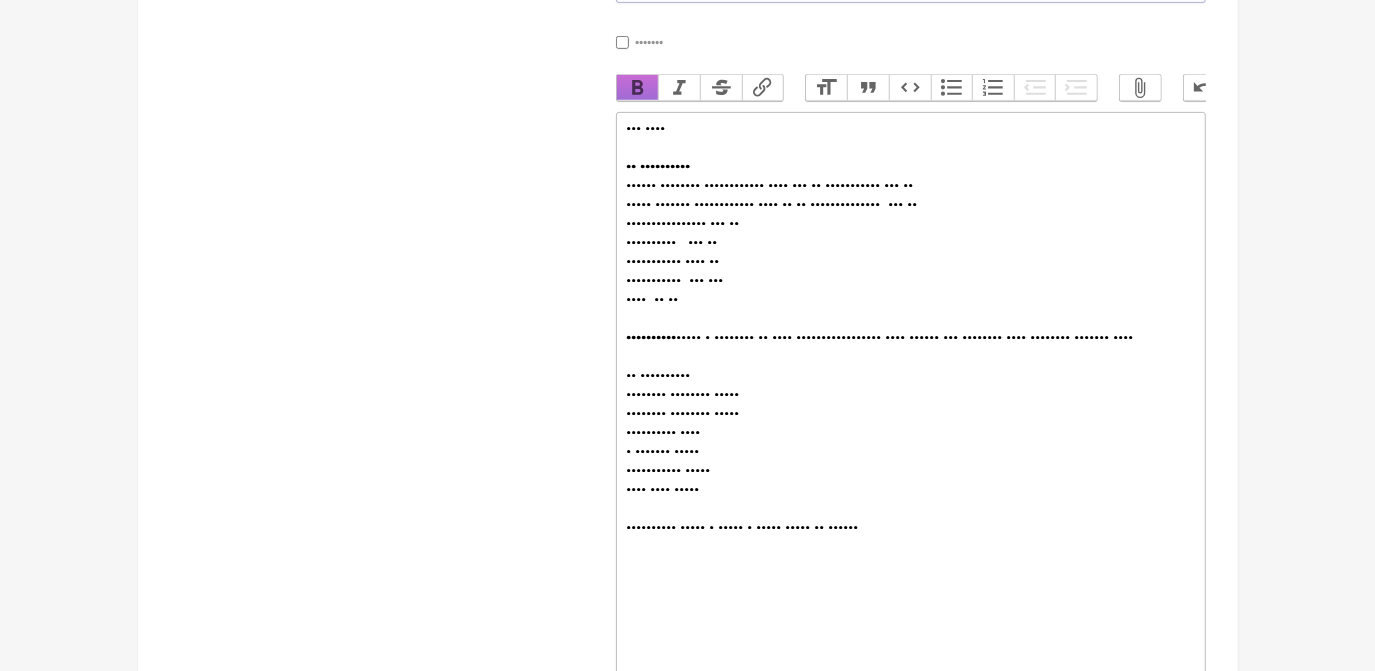 click on "••••" at bounding box center (638, 88) 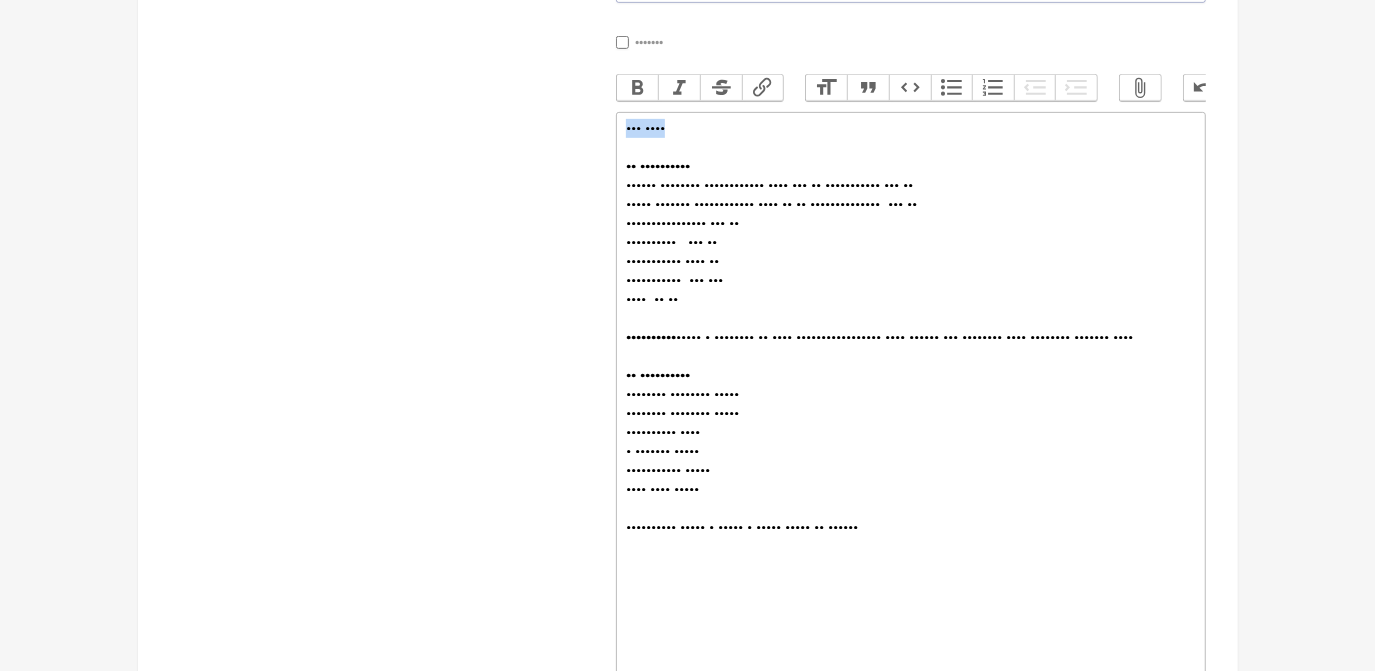 drag, startPoint x: 626, startPoint y: 138, endPoint x: 709, endPoint y: 140, distance: 83.02409 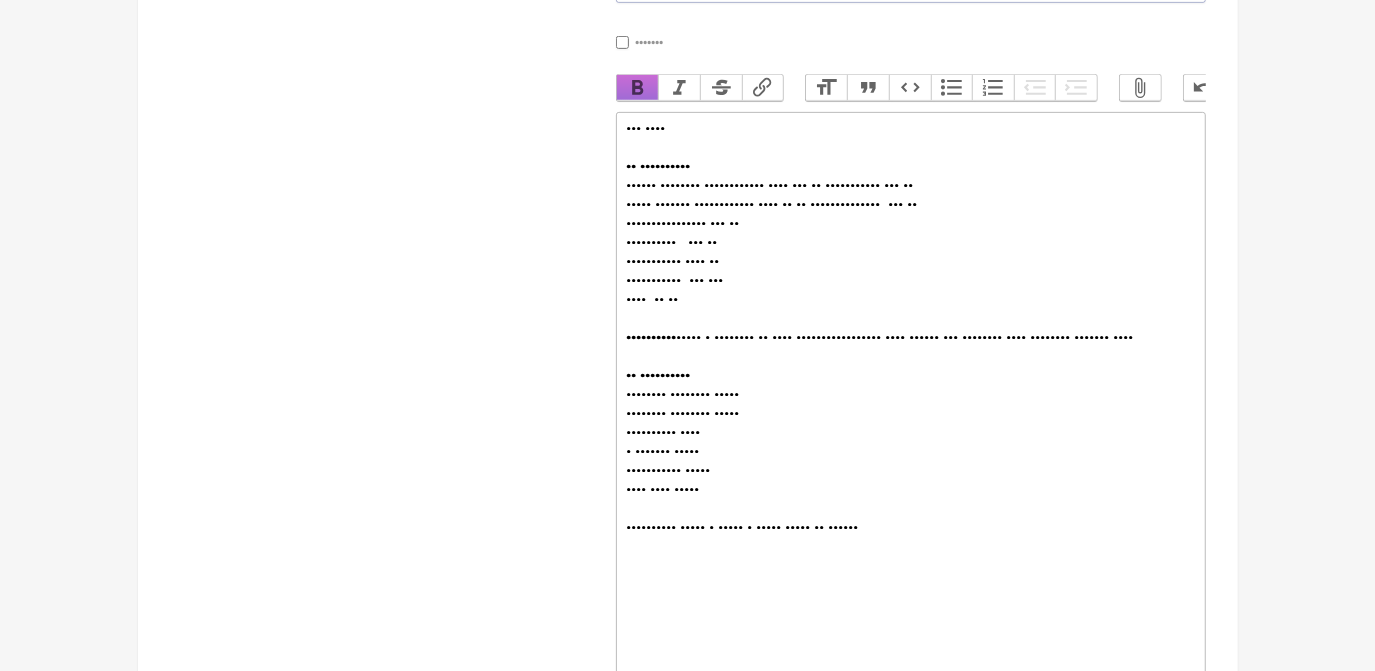 click on "••••" at bounding box center (638, 88) 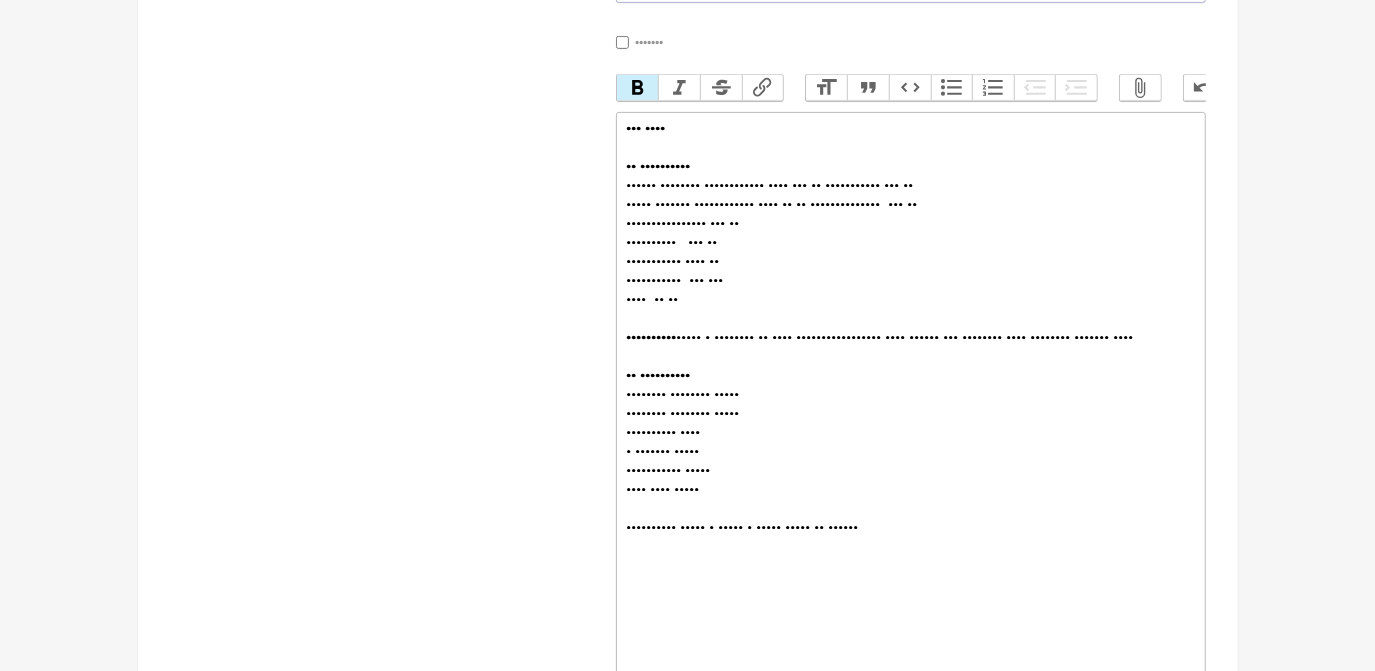 click on "••• •••• •• ••••••••••" at bounding box center [910, 147] 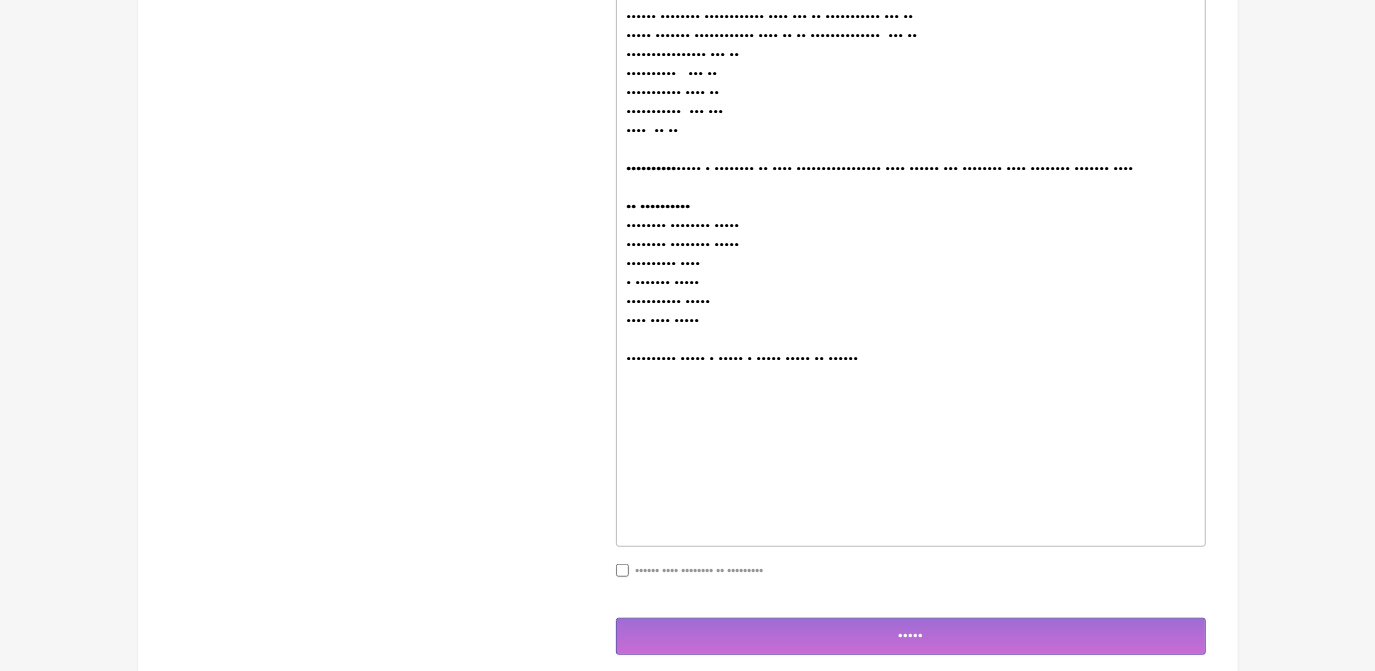 scroll, scrollTop: 738, scrollLeft: 0, axis: vertical 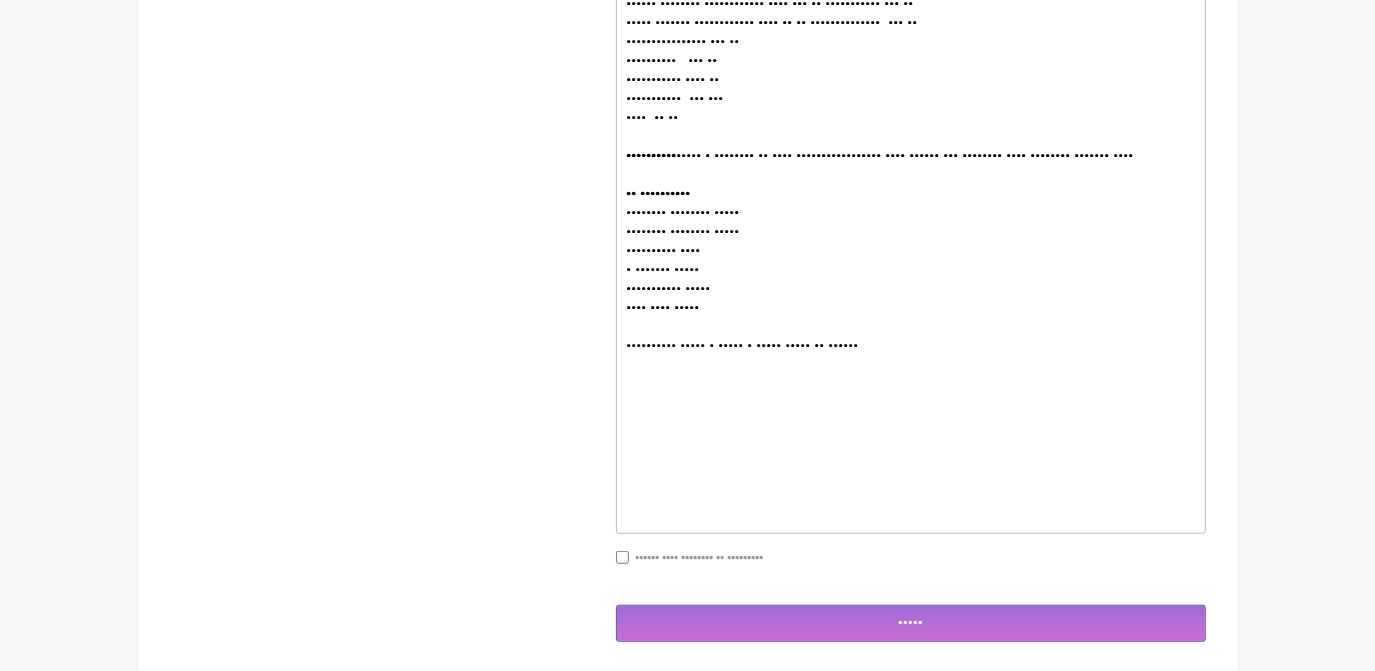 click on "••••••••••  ••••• • •••••••• •• •••• ••••••••••••••••• •••• •••••• ••• •••••••• •••• •••••••• ••••••• •••• •• •••••••••• •••••••• •••••••• ••••• •••••••• •••••••• ••••• •••••••••• •••• • ••••••• ••••• ••••••••••• ••••• •••• •••• •••••  •••••••••• ••••• • ••••• • ••••• ••••• •• ••••••" at bounding box center [910, 260] 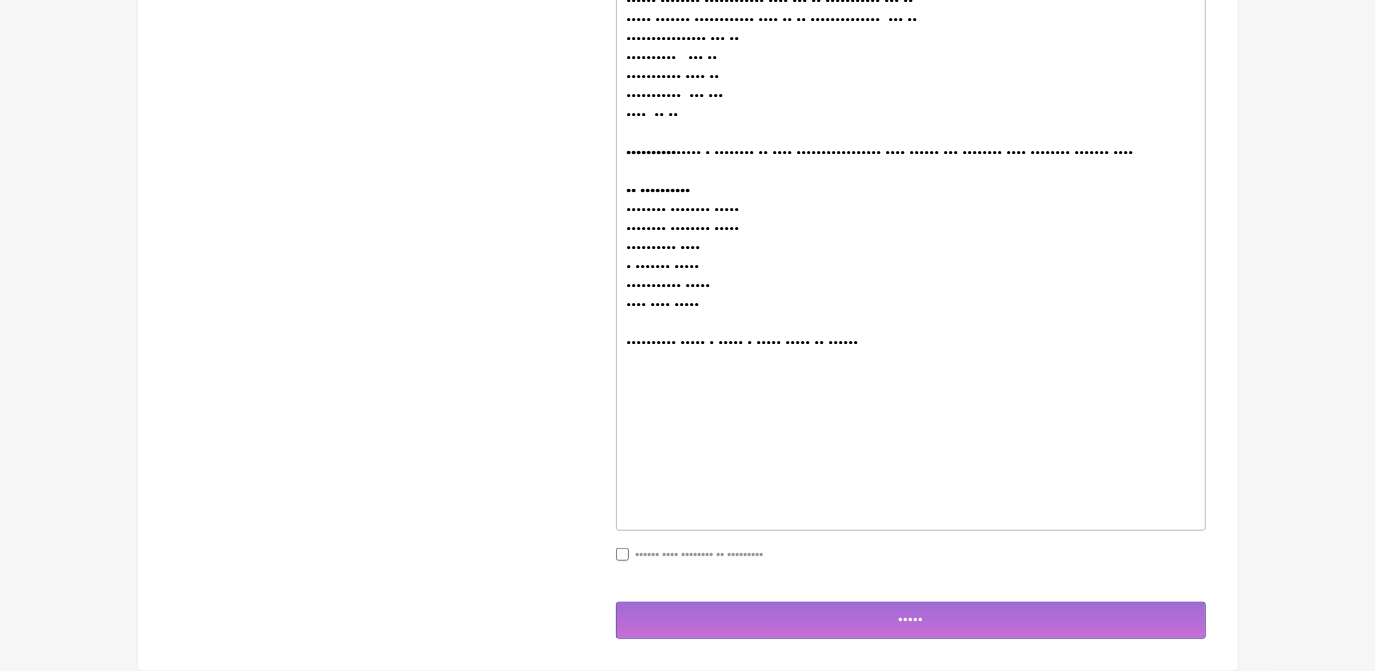 scroll, scrollTop: 794, scrollLeft: 0, axis: vertical 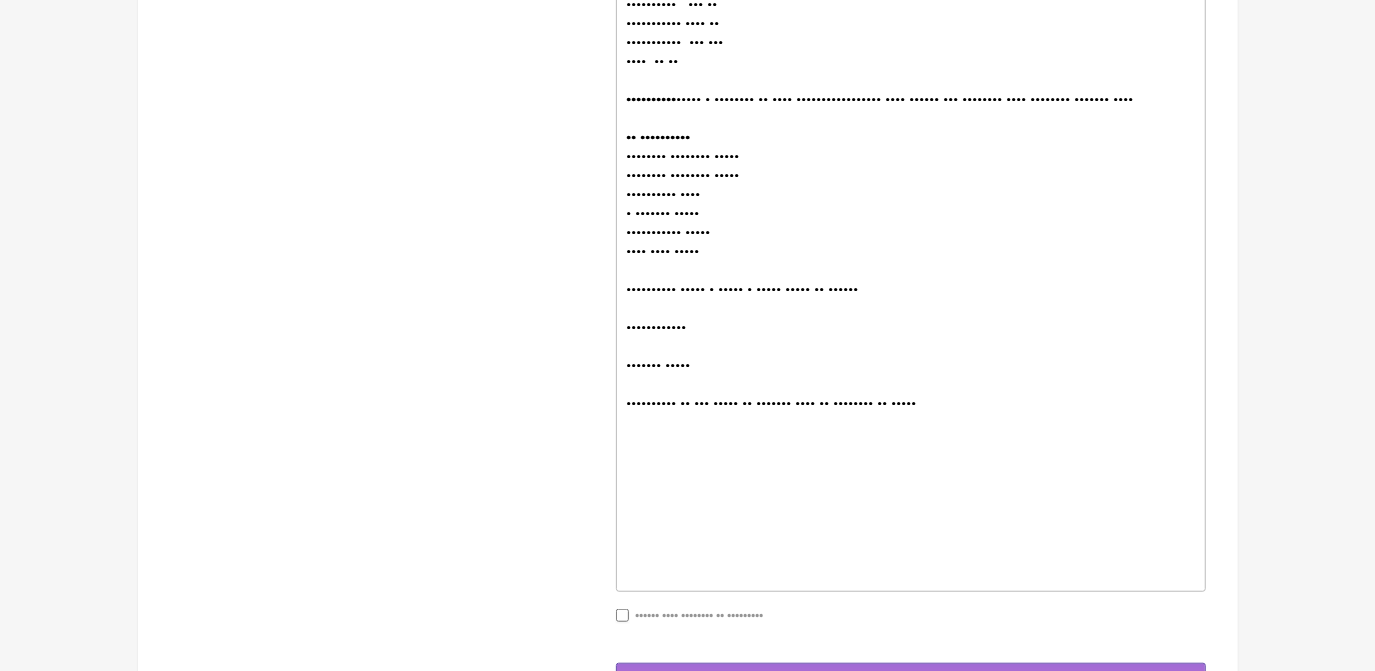 click on "••••••••••  ••••• • •••••••• •• •••• ••••••••••••••••• •••• •••••• ••• •••••••• •••• •••••••• ••••••• •••• •• •••••••••• •••••••• •••••••• ••••• •••••••• •••••••• ••••• •••••••••• •••• • ••••••• ••••• ••••••••••• ••••• •••• •••• •••••  •••••••••• ••••• • ••••• • ••••• ••••• •• •••••• •••••••••••• ••••••• ••••• •••••••••• •• ••• ••••• •• ••••••• •••• •• •••••••• •• •••••" at bounding box center [910, 261] 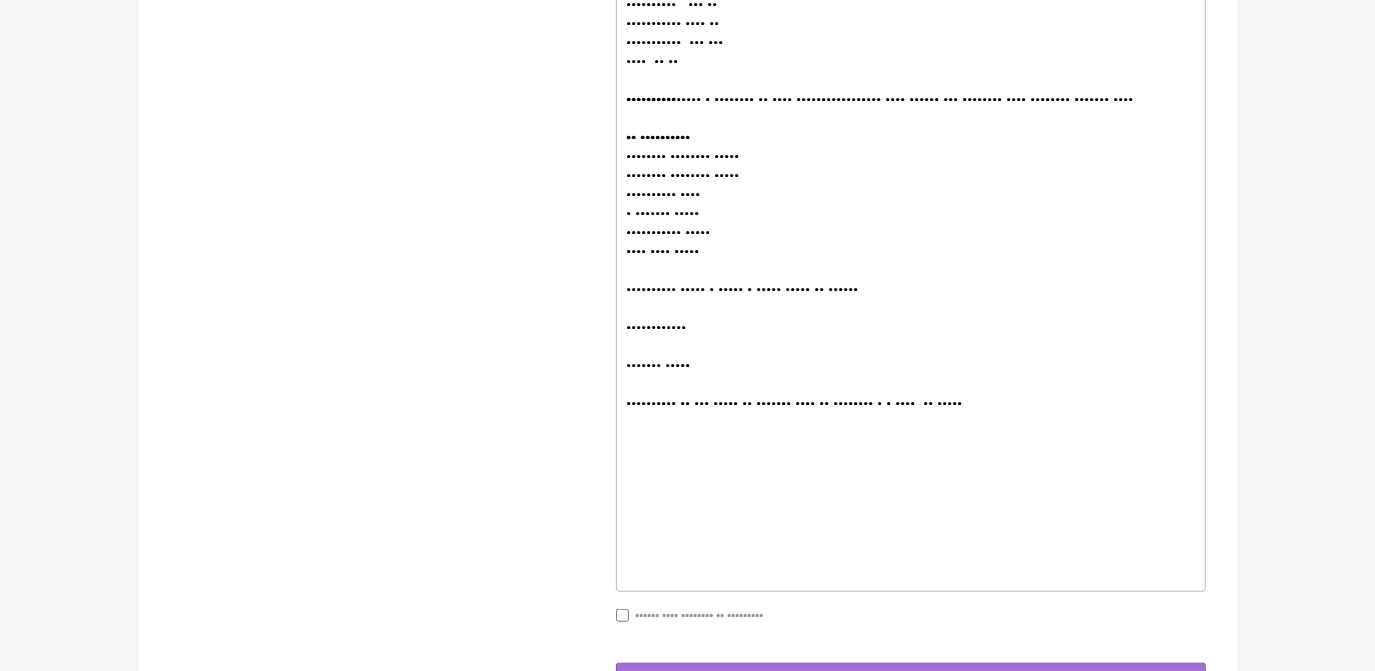 click on "••••••••••  ••••• • •••••••• •• •••• ••••••••••••••••• •••• •••••• ••• •••••••• •••• •••••••• ••••••• •••• •• •••••••••• •••••••• •••••••• ••••• •••••••• •••••••• ••••• •••••••••• •••• • ••••••• ••••• ••••••••••• ••••• •••• •••• •••••  •••••••••• ••••• • ••••• • ••••• ••••• •• •••••• •••••••••••• ••••••• ••••• •••••••••• •• ••• ••••• •• ••••••• •••• •• •••••••• • • ••••  •• •••••" at bounding box center [910, 261] 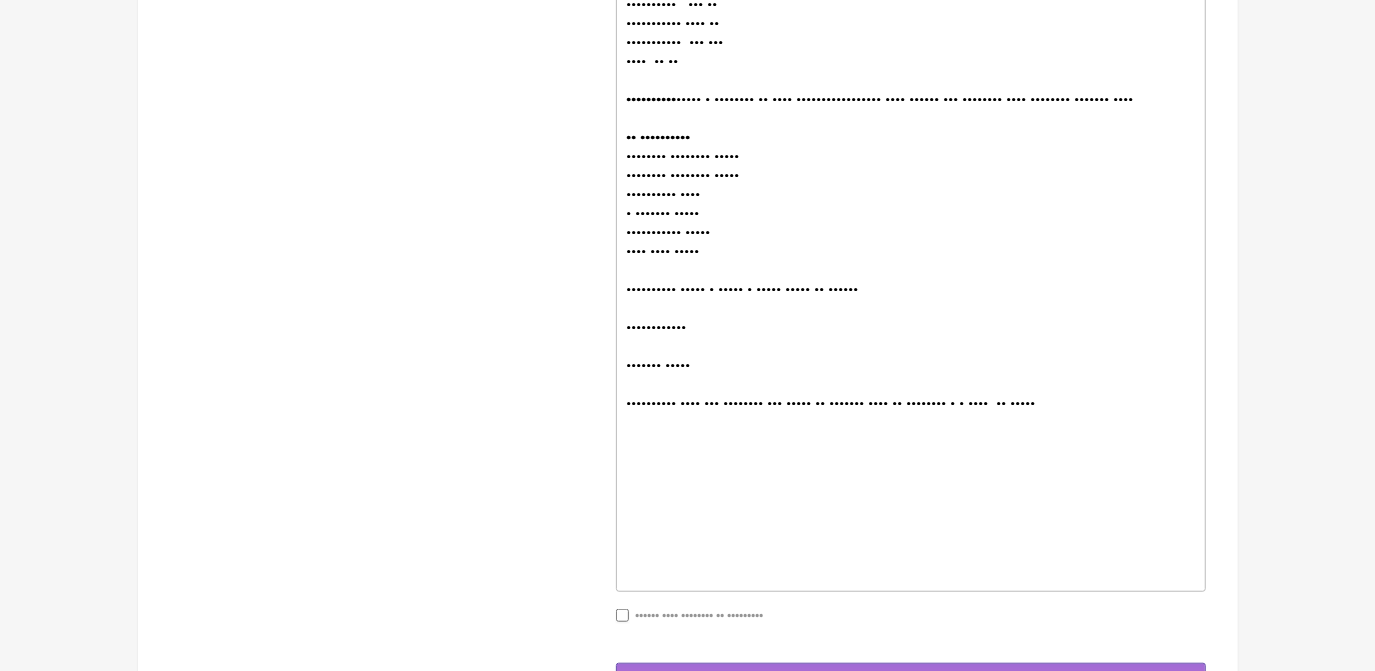 type on "•••••••••••••••• ••••••••••••••••••••••••••••••• •••••••••••••••••••••••••••••••••••• •••••••• •••••••••••• •••• ••• •• ••••••••••• ••• ••••••••••••••••• ••••••• •••••••••••• •••• •• •• •••••••••••••••••••• ••• •••••••••••••••••••••• ••• •••••••••••••••• •••••• ••• ••••••••••••••••• •••• ••••••••••••••••••••••• ••• ••••••••••••••••• •• •••••••••••••••••••••••••••••••••••••••••••• ••••• • •••••••• •• •••• ••••••••••••••••• •••• •••••• ••• •••••••• •••• •••••••• ••••••• •••••••••••••••••••••• ••••••••••••••••••••••••••••••• •••••••• ••••••••••••••••• •••••••• ••••••••••••••••••• ••••••••• ••••••• •••••••••••••••••••• ••••••••••••• •••• ••••••••••••••••••••••••••••• ••••• • ••••• • ••••• ••••• •• ••••••••••••••••••••••••••••••••••••••••• ••••••••••••••••••••••• •••• ••• •••••• •• ••• ••••• •• ••••••• •••• •• •••••••• • • •••••••••• •• •••••••••••••••••••••••••••••••••••••••••••••••••••••••••••••••••••••••••" 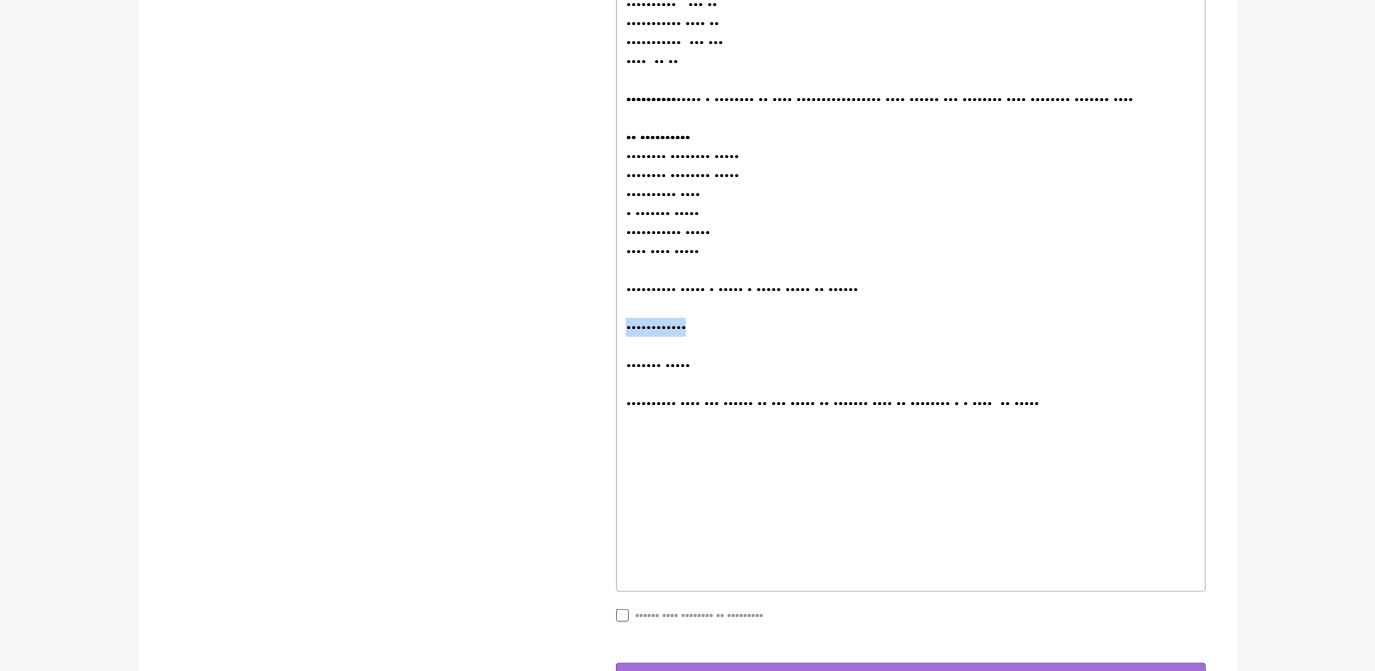 drag, startPoint x: 624, startPoint y: 380, endPoint x: 742, endPoint y: 379, distance: 118.004234 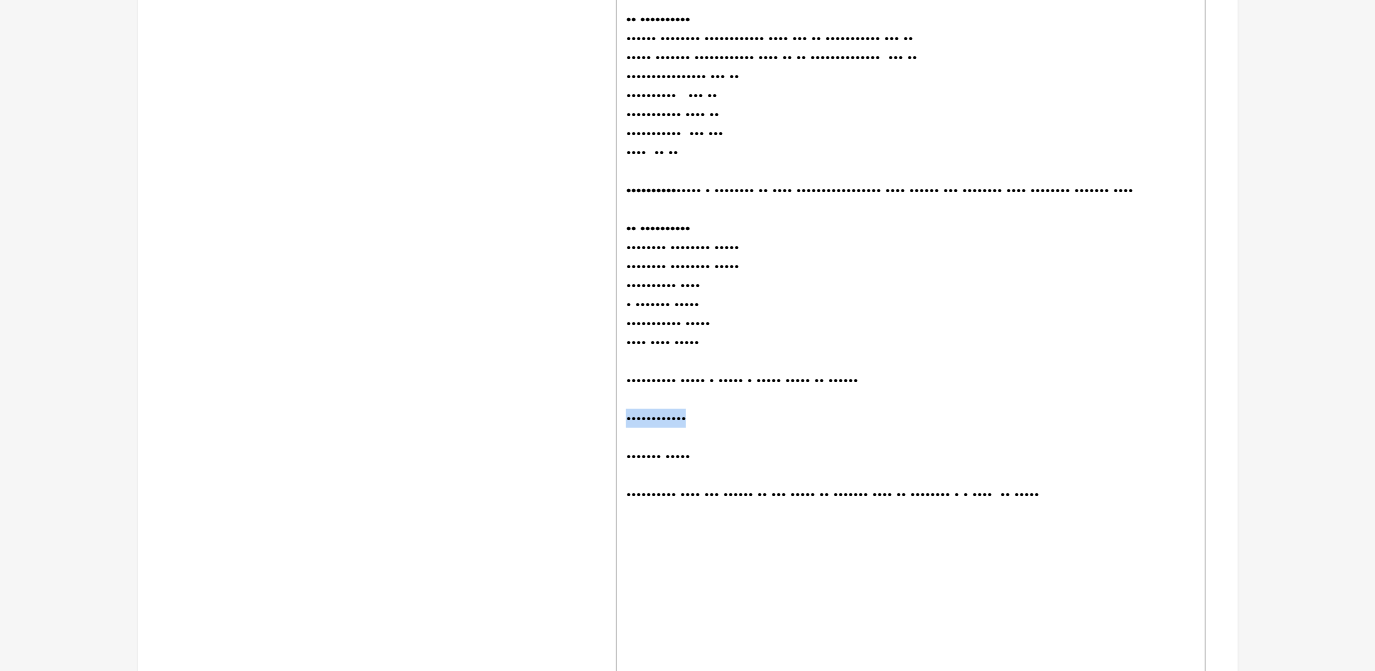scroll, scrollTop: 521, scrollLeft: 0, axis: vertical 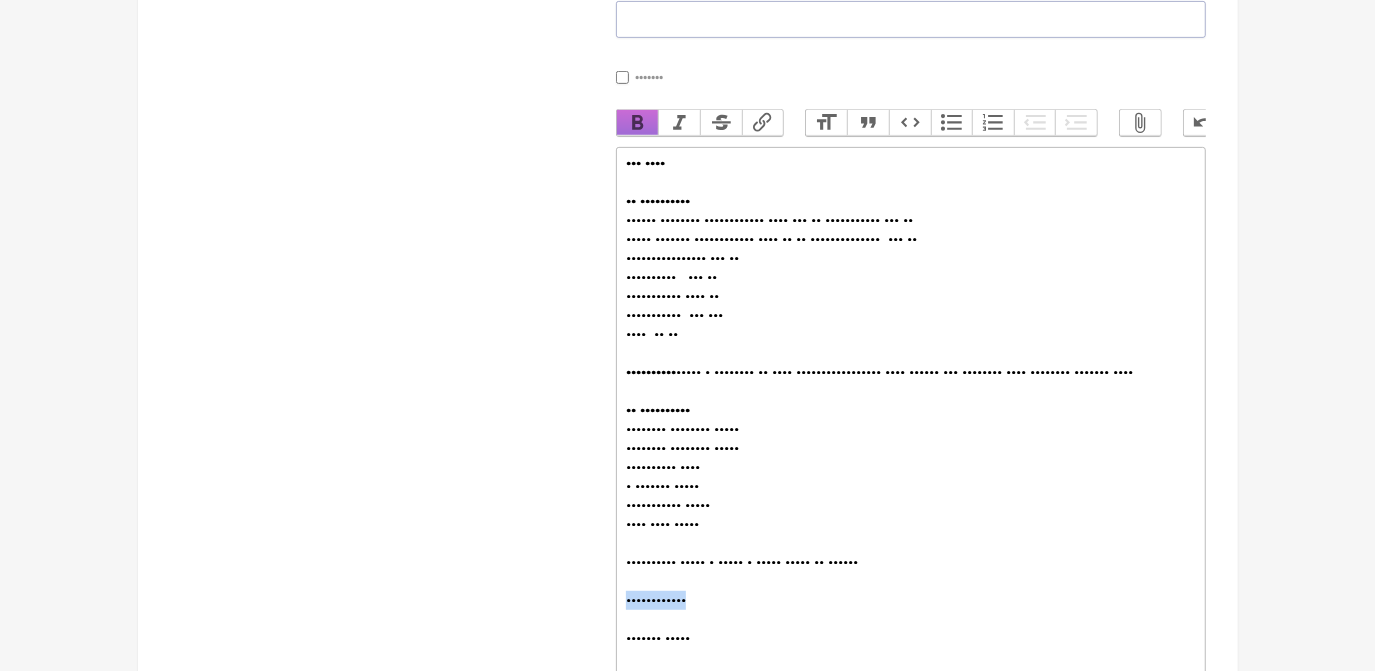 click on "••••" at bounding box center [638, 123] 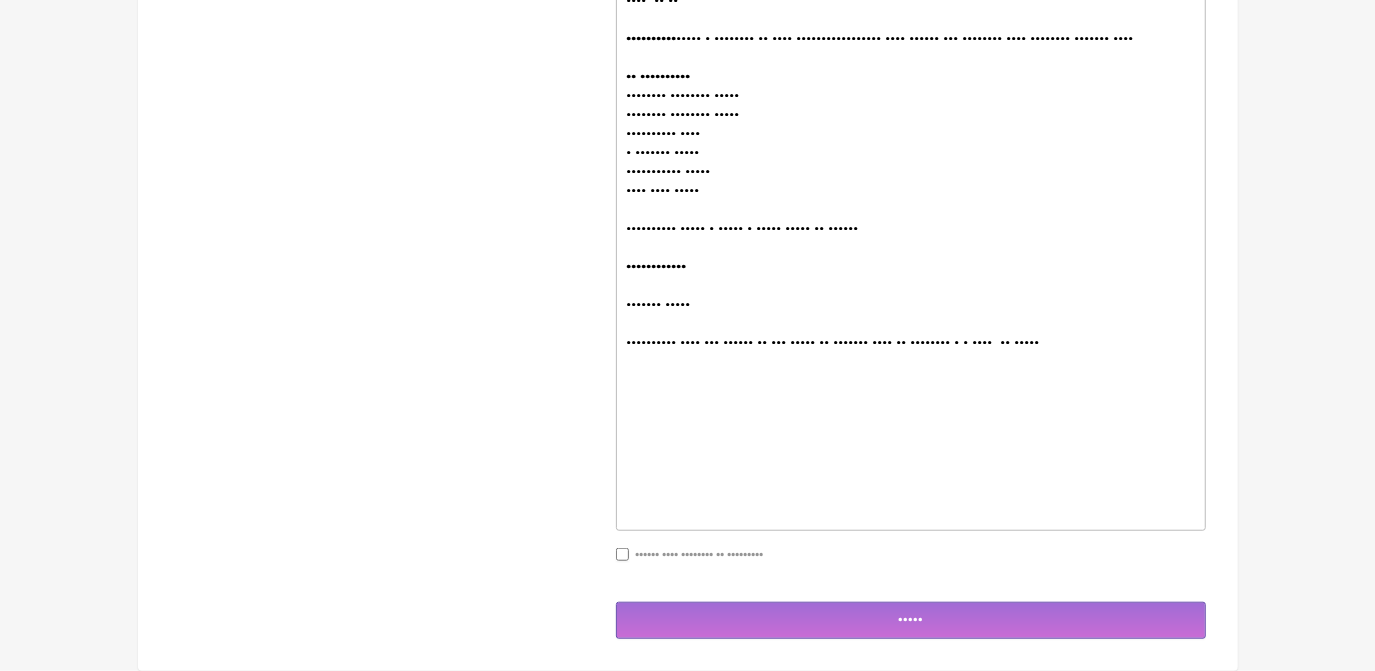 scroll, scrollTop: 931, scrollLeft: 0, axis: vertical 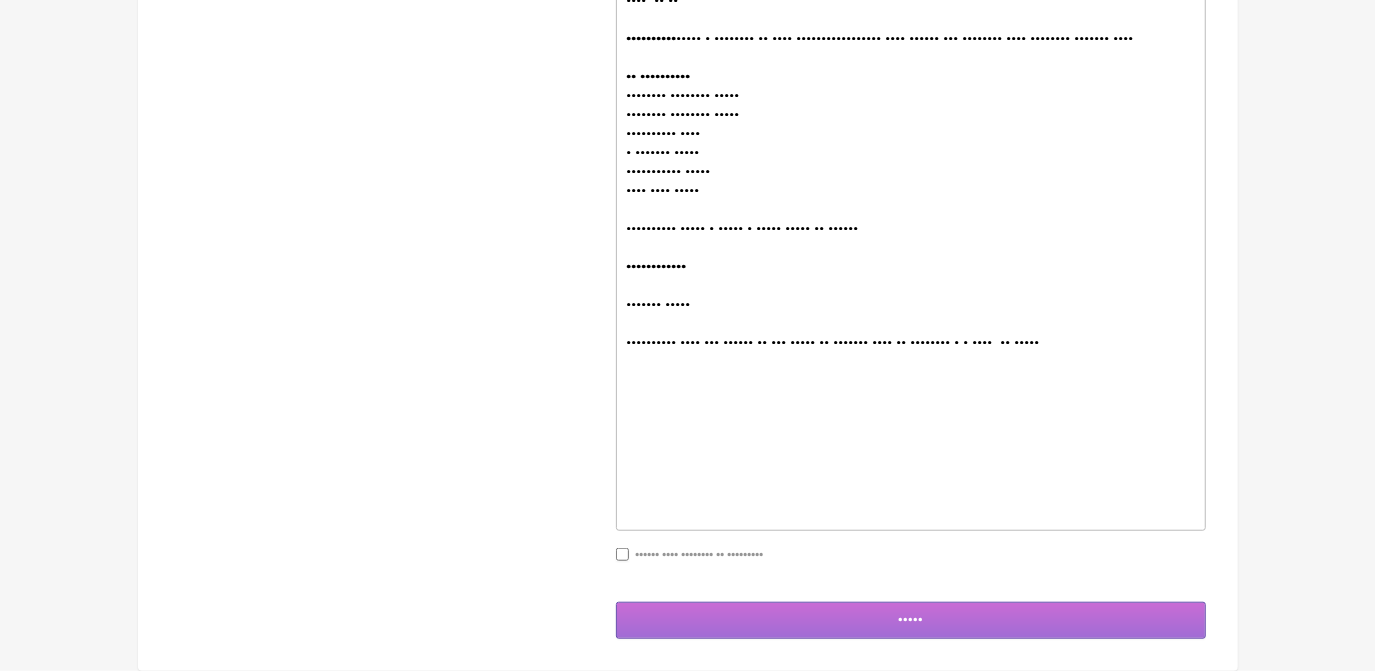 click on "•••••" at bounding box center [911, 620] 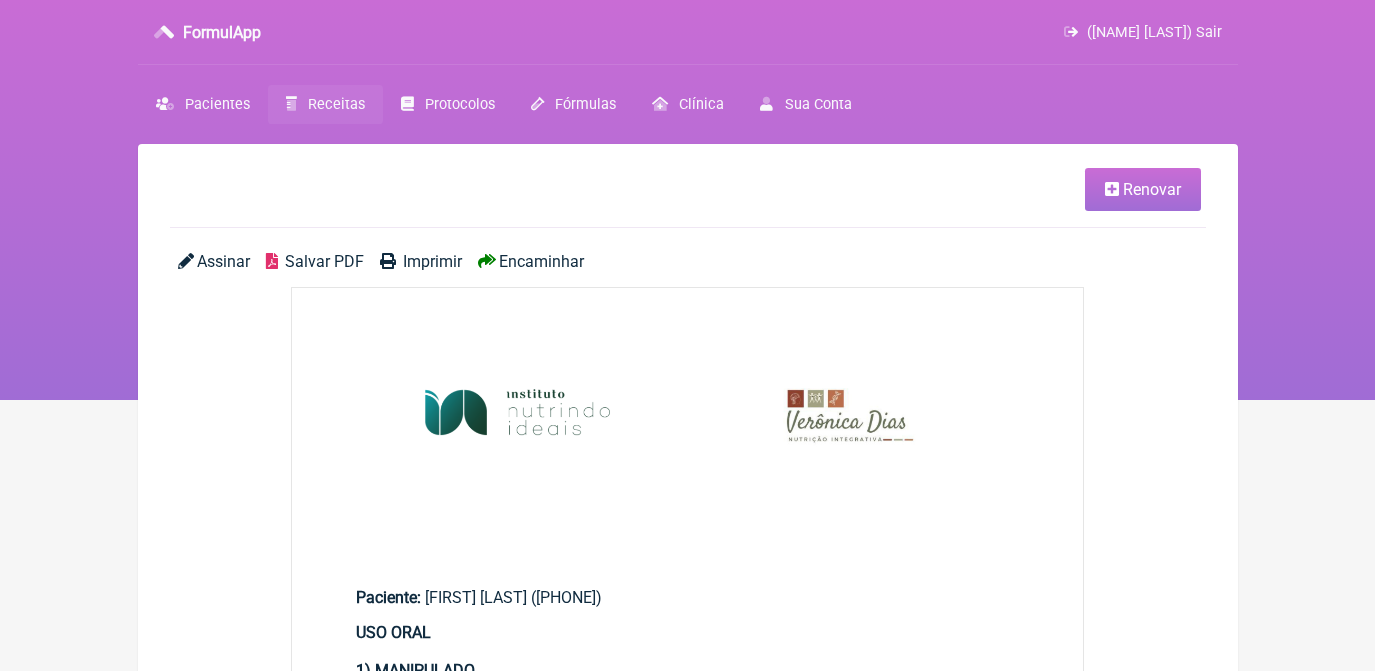 scroll, scrollTop: 0, scrollLeft: 0, axis: both 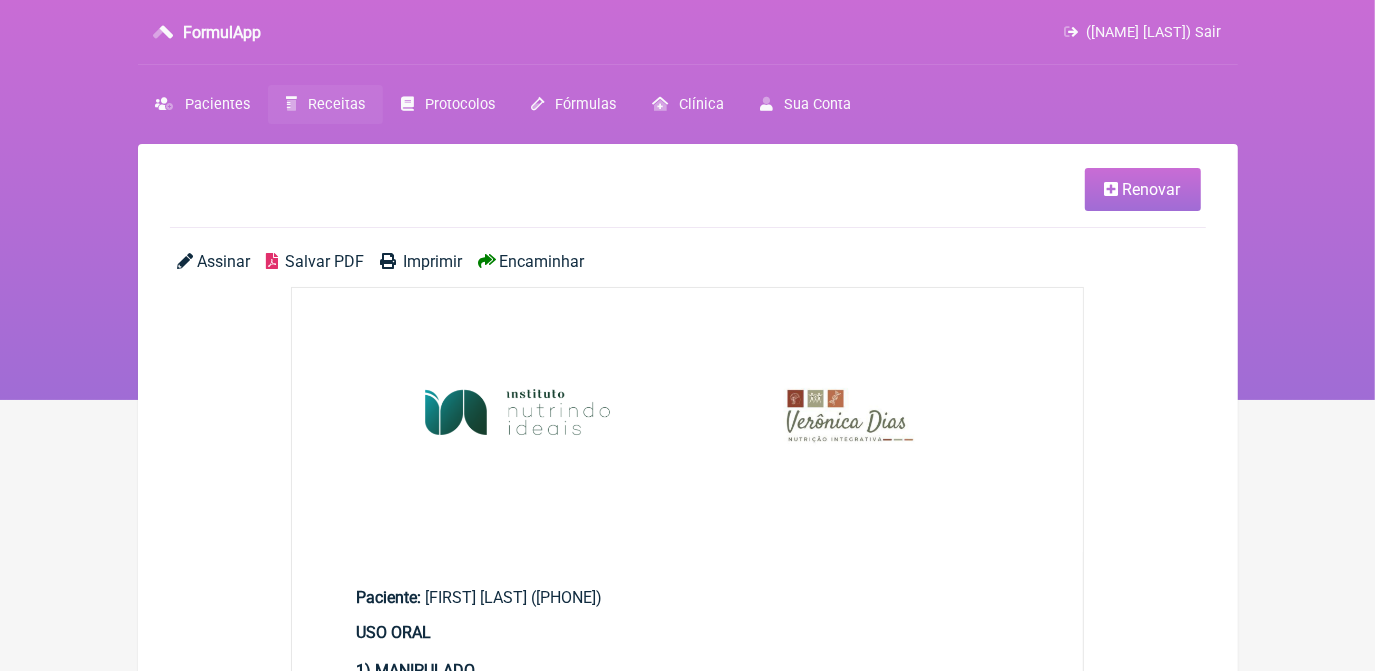 click on "Salvar PDF" at bounding box center (324, 261) 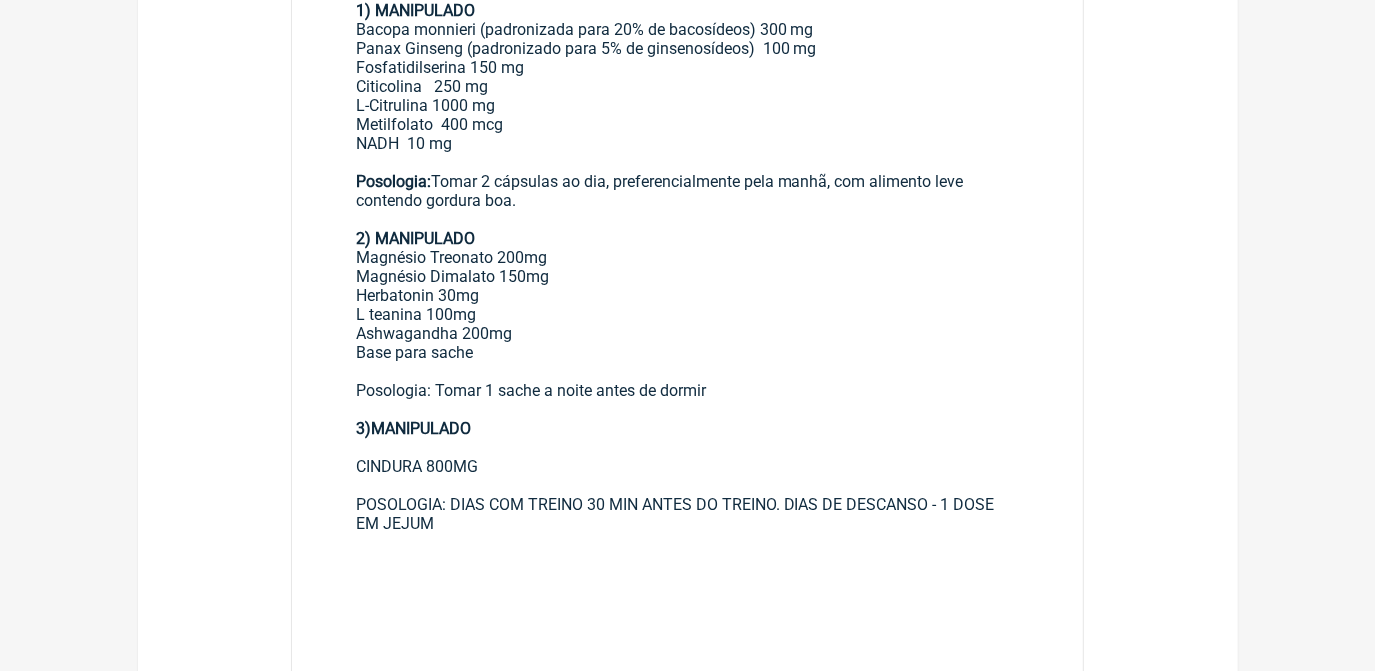 scroll, scrollTop: 636, scrollLeft: 0, axis: vertical 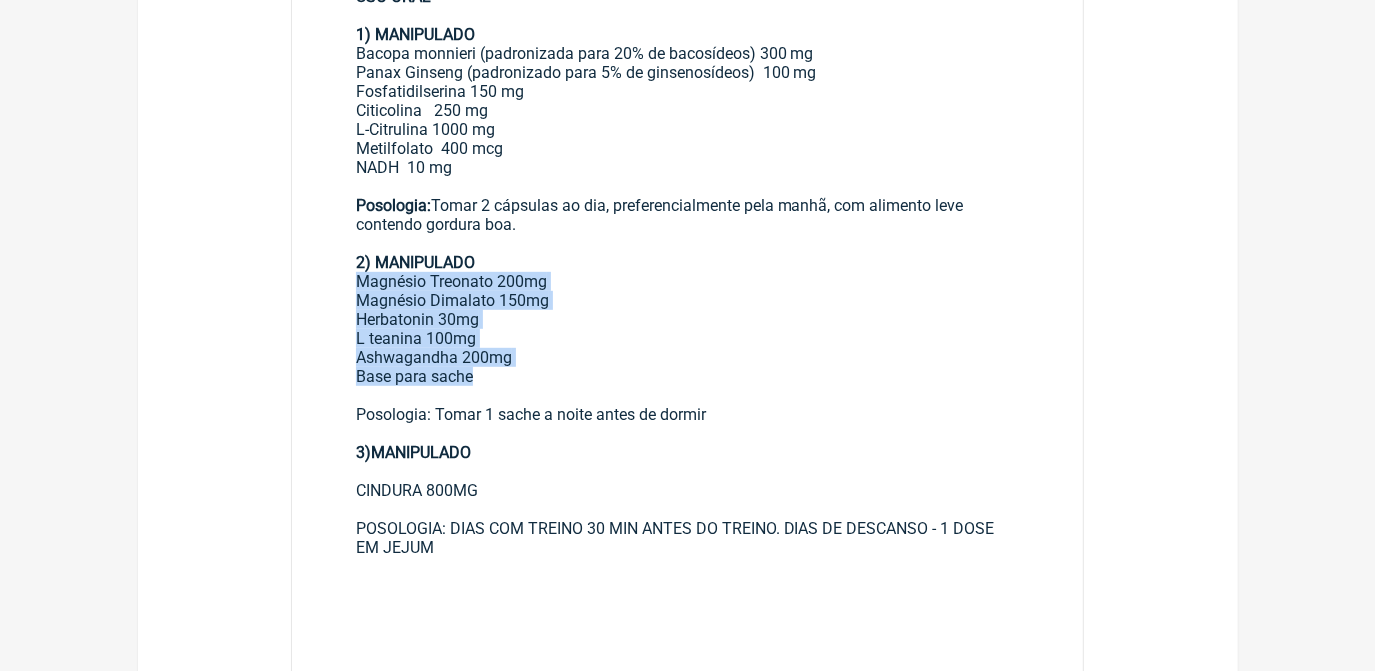 drag, startPoint x: 354, startPoint y: 292, endPoint x: 487, endPoint y: 396, distance: 168.83424 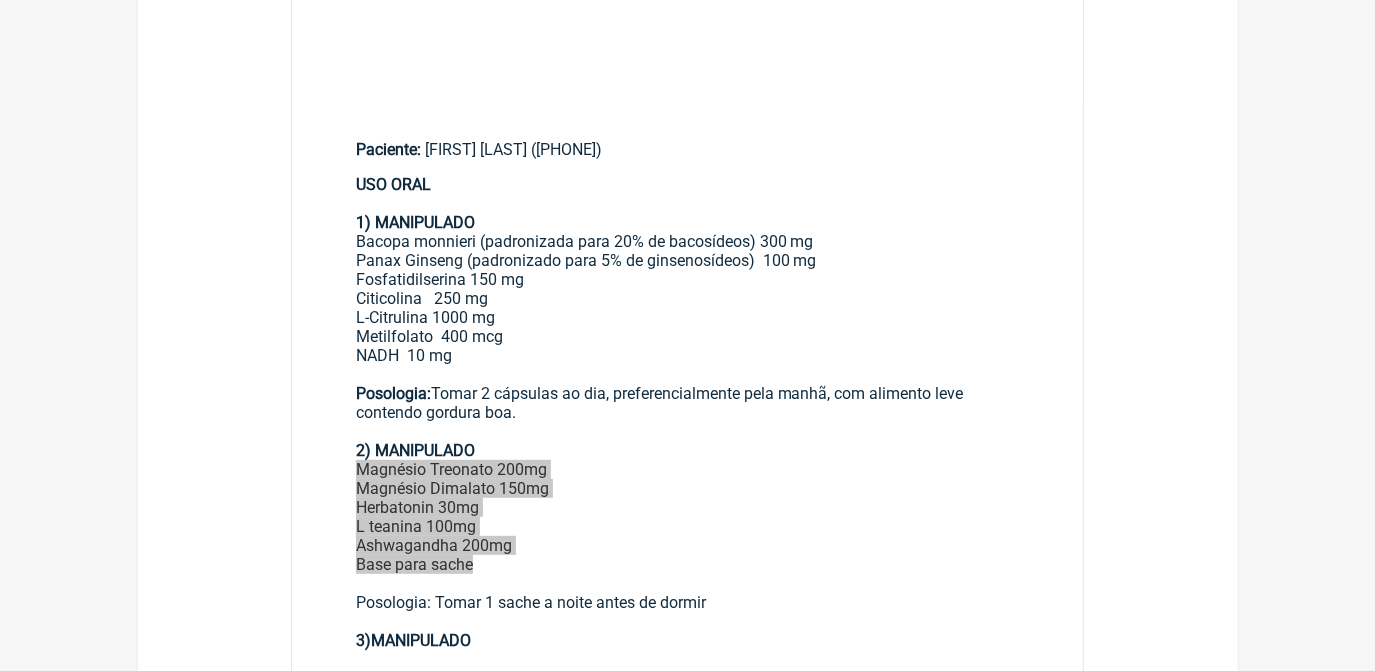 scroll, scrollTop: 0, scrollLeft: 0, axis: both 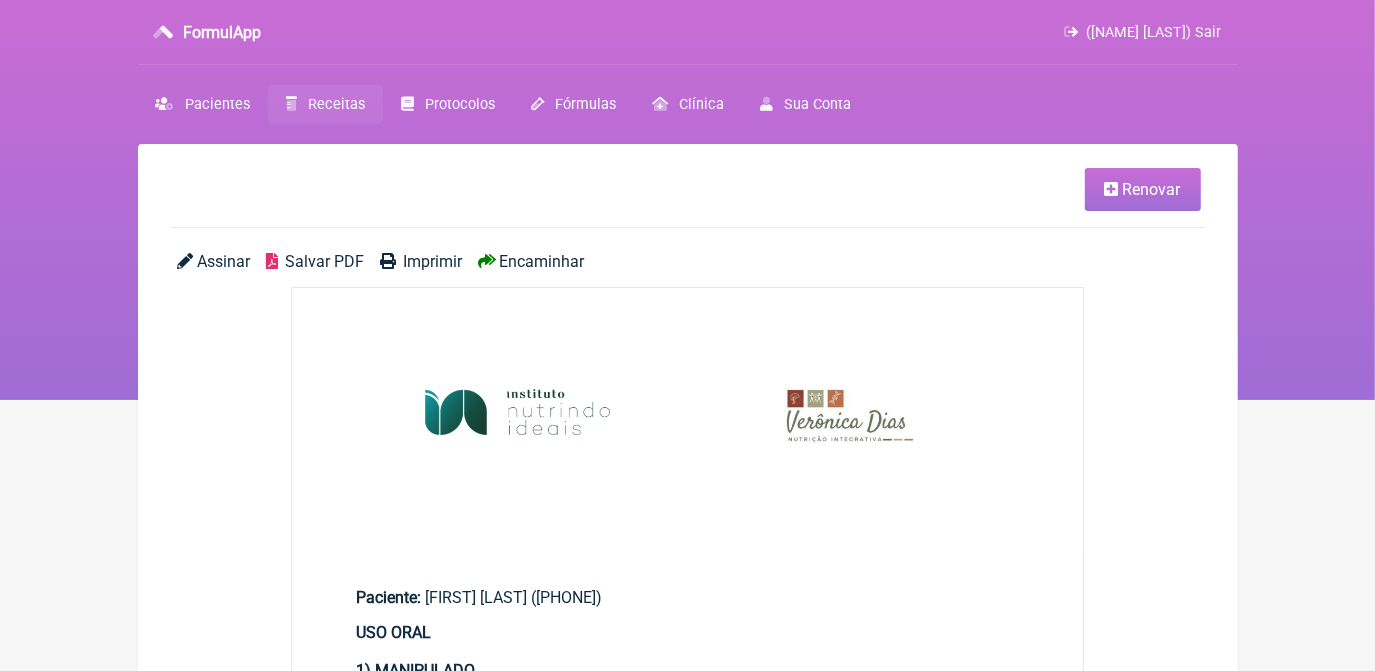 click on "Salvar PDF" at bounding box center [324, 261] 